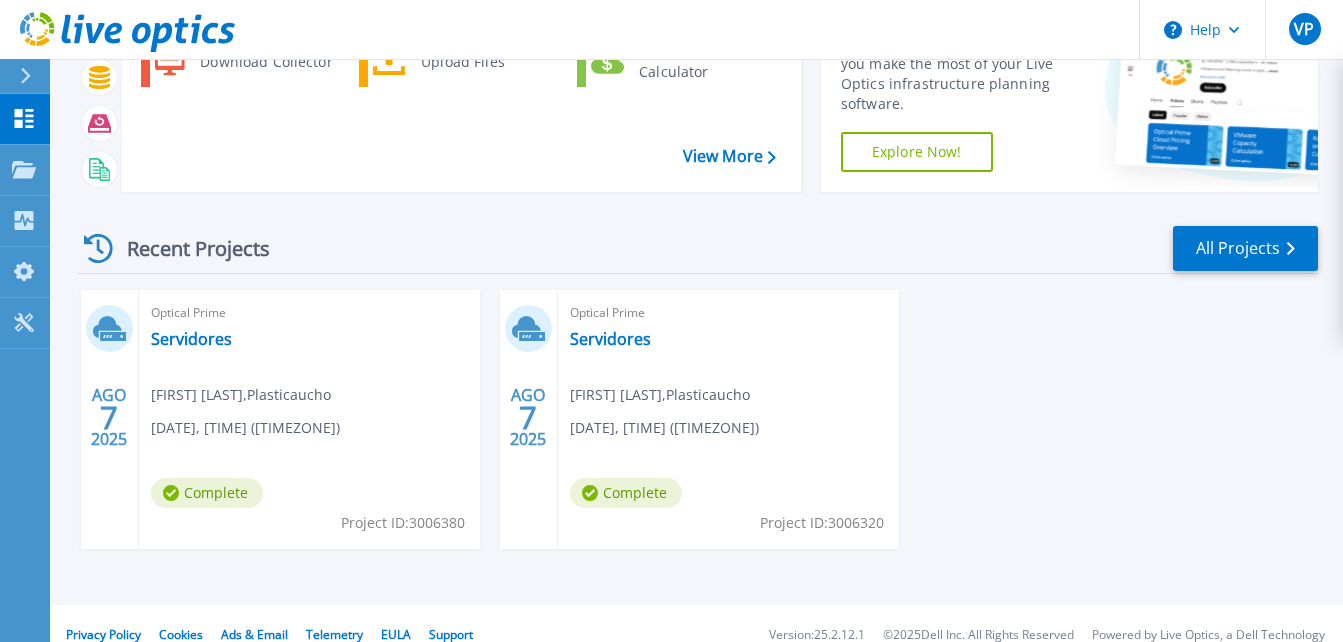 scroll, scrollTop: 167, scrollLeft: 0, axis: vertical 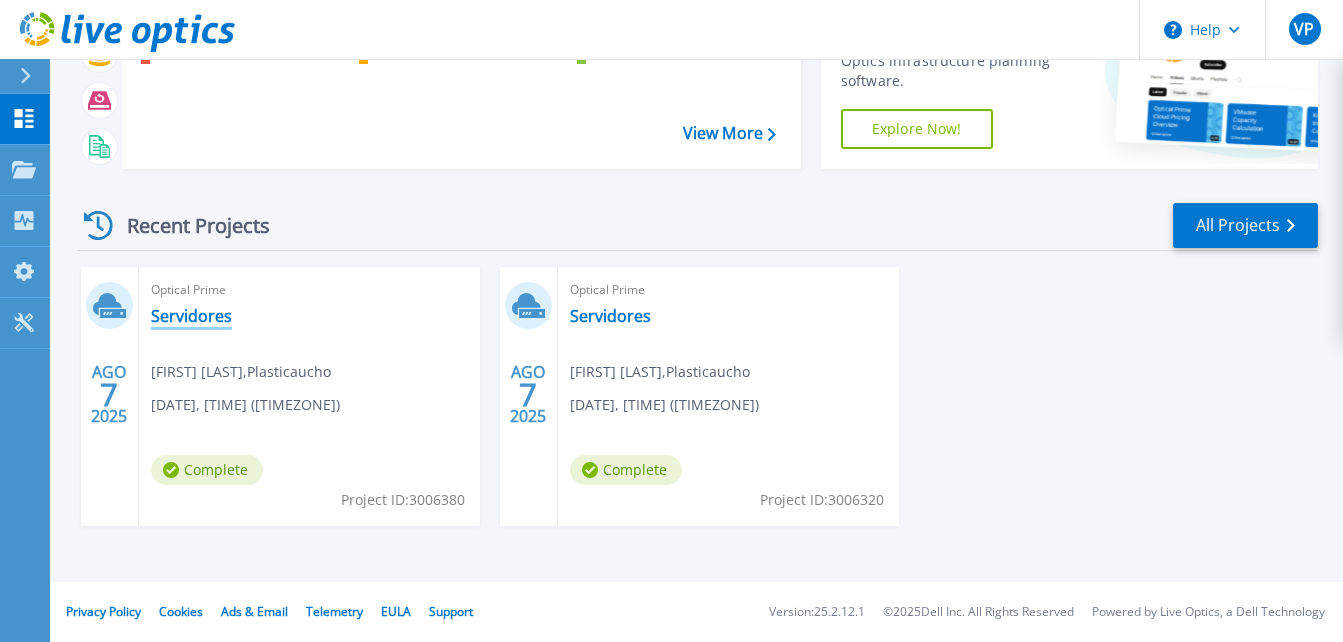 click on "Servidores" at bounding box center (191, 316) 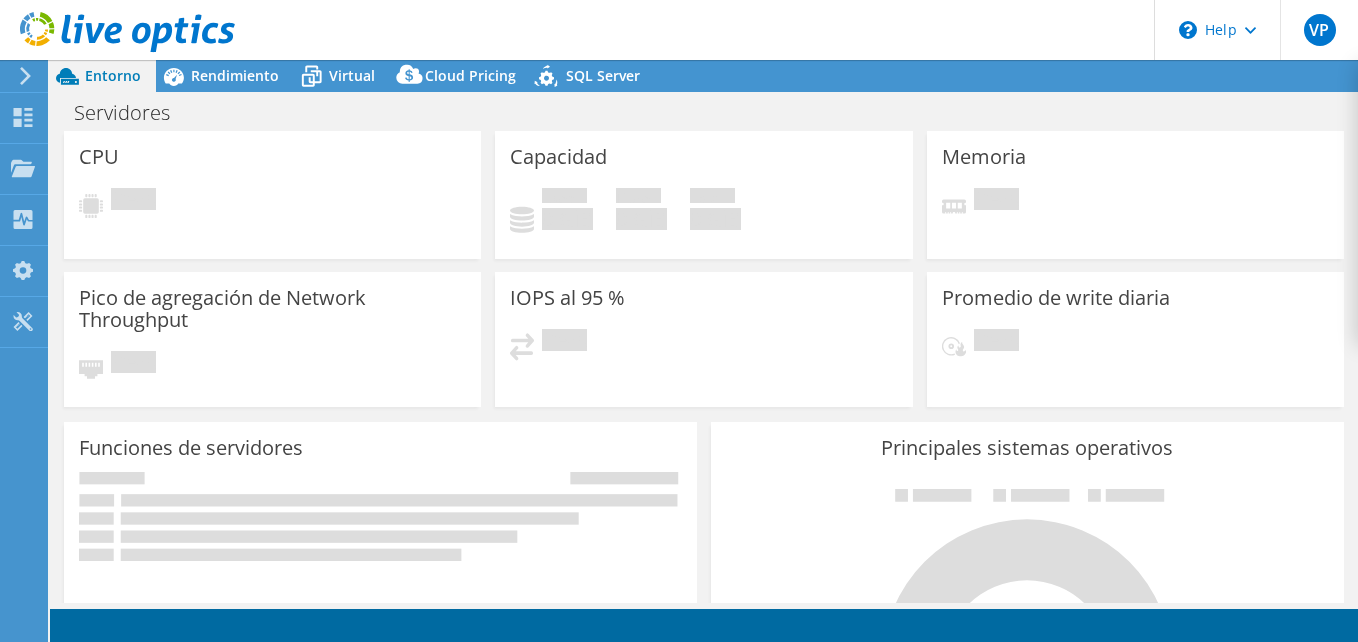 scroll, scrollTop: 0, scrollLeft: 0, axis: both 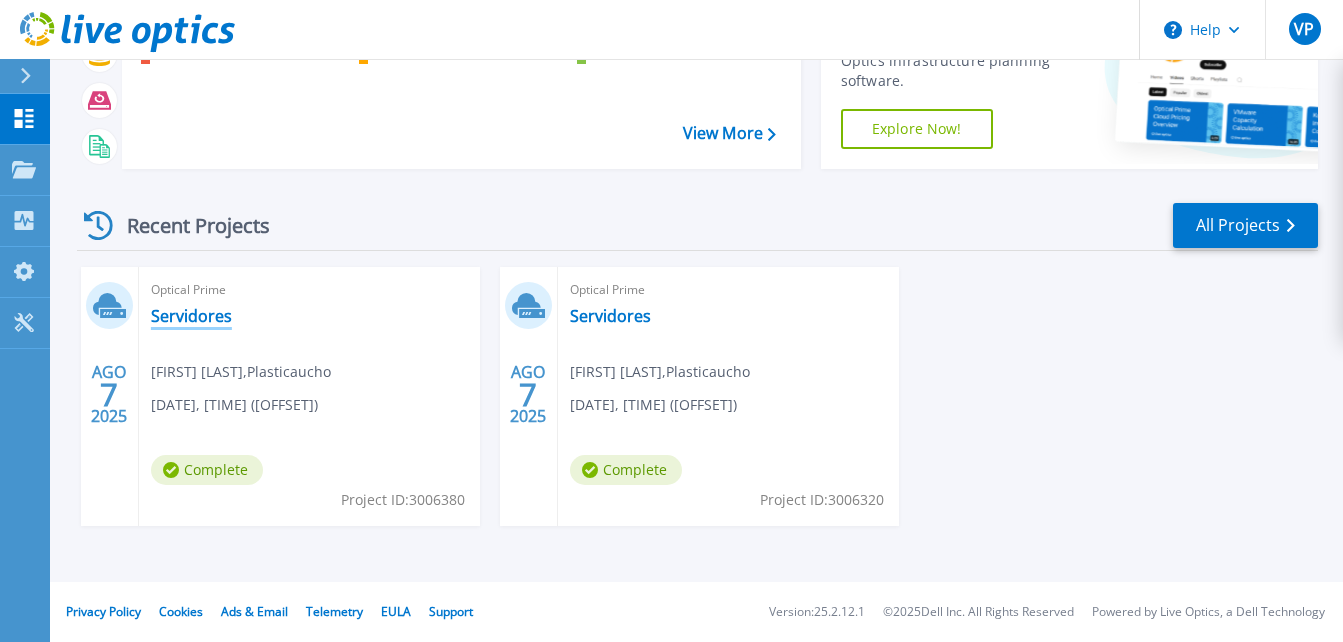 click on "Servidores" at bounding box center (191, 316) 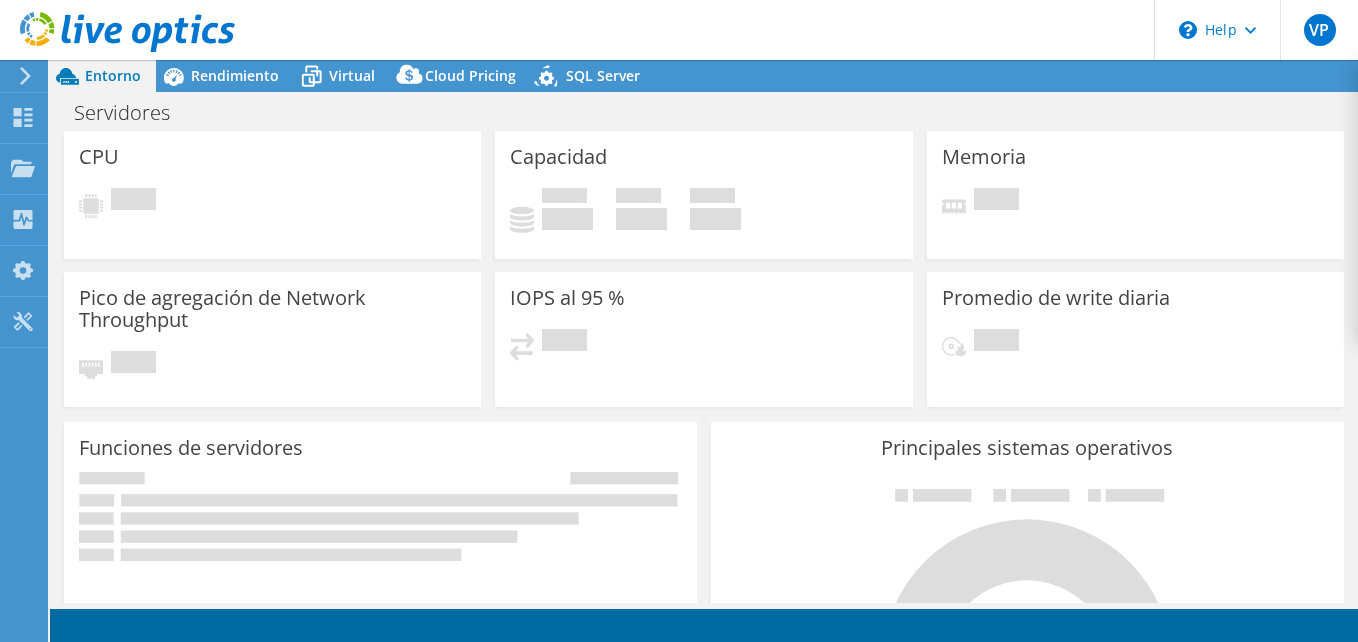 scroll, scrollTop: 0, scrollLeft: 0, axis: both 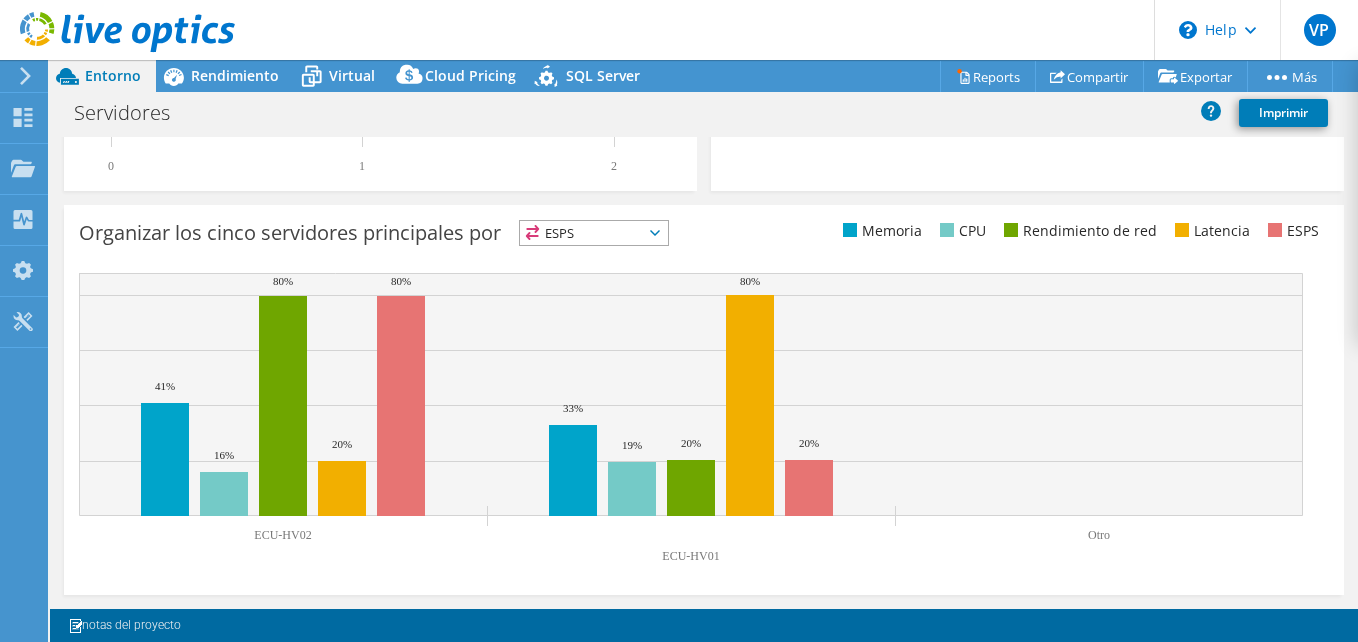 click on "ESPS" at bounding box center (594, 233) 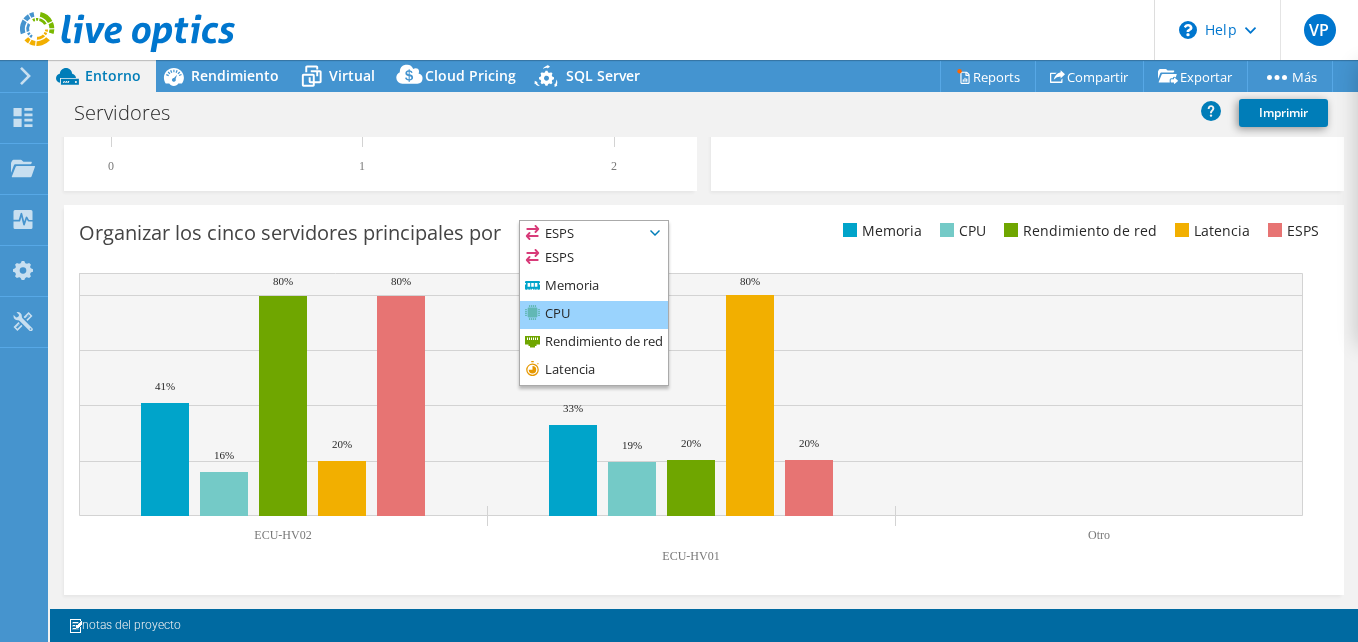 click on "CPU" at bounding box center (594, 315) 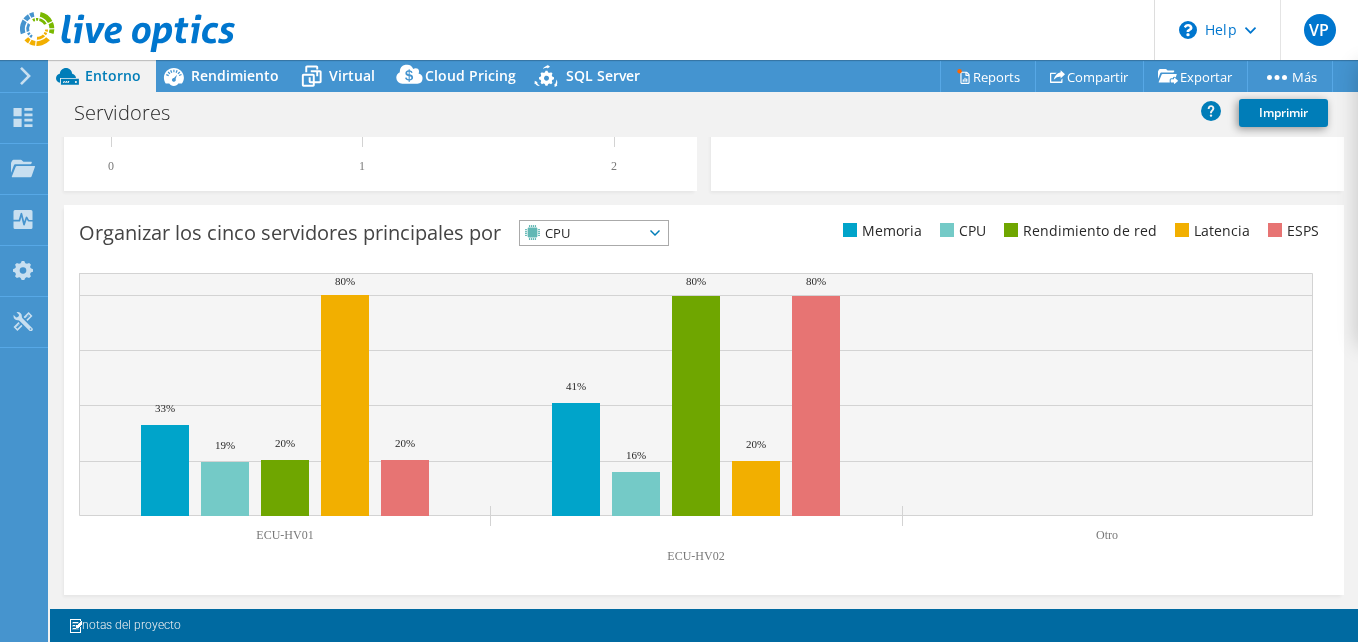 click on "CPU" at bounding box center (581, 233) 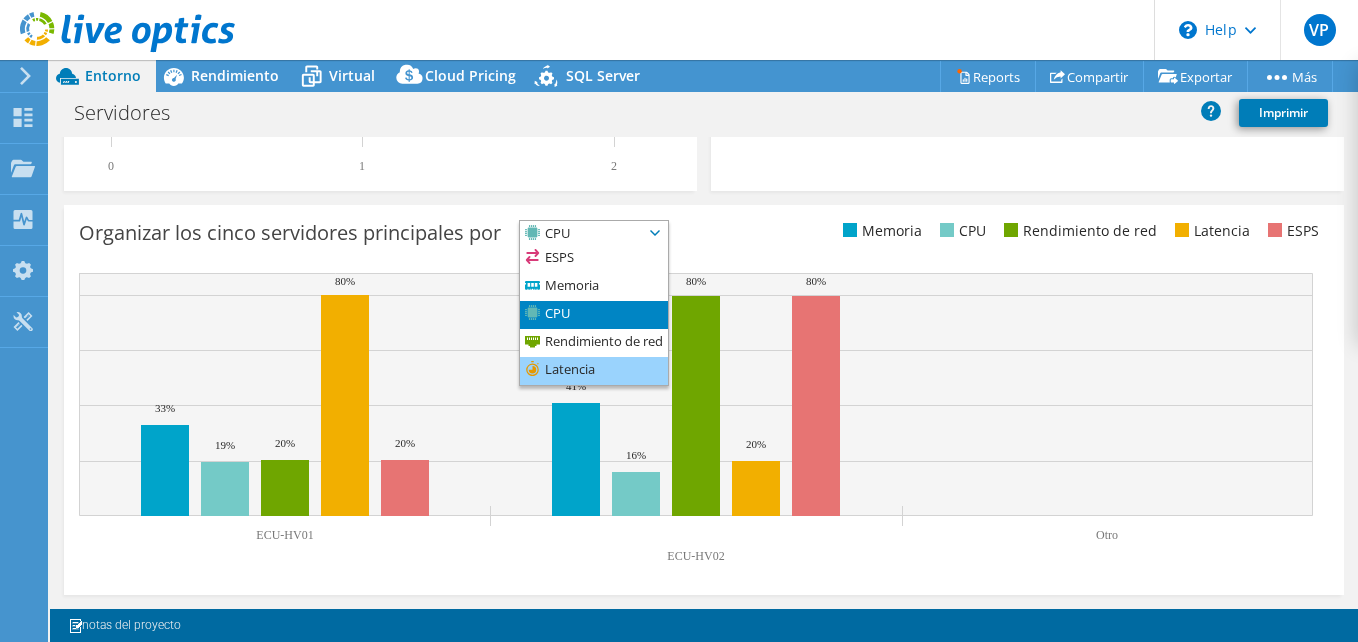 click on "Latencia" at bounding box center (594, 371) 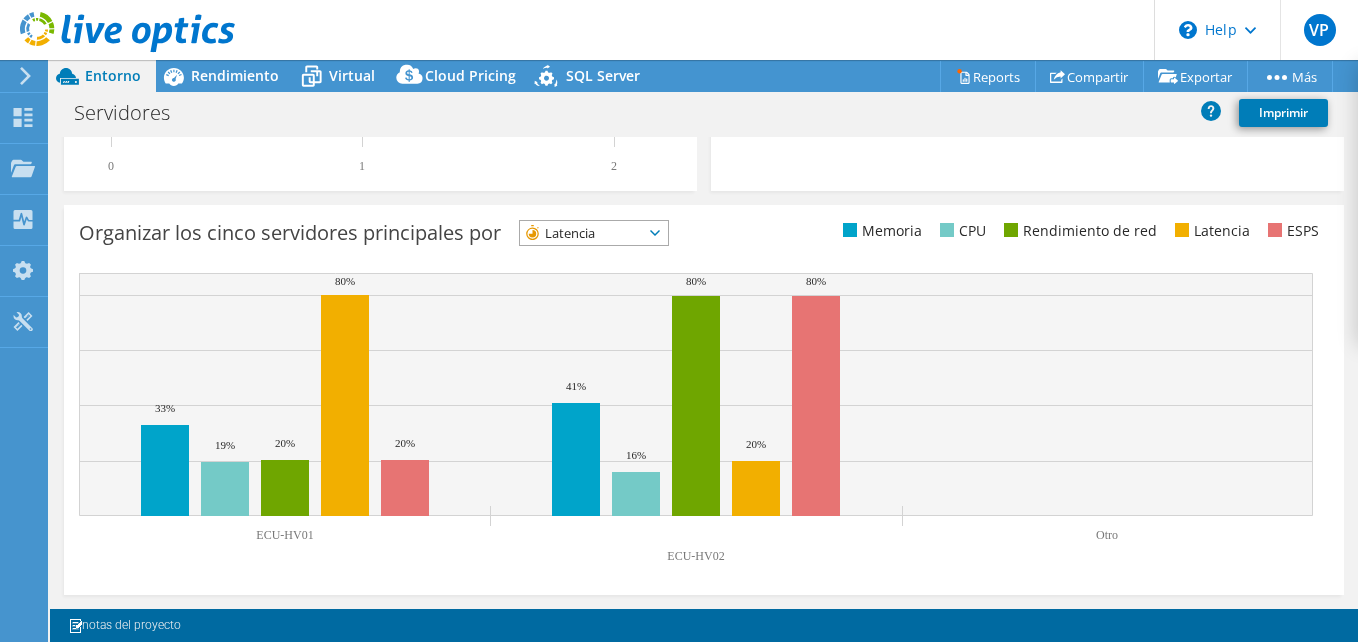 click on "Latencia" at bounding box center (581, 233) 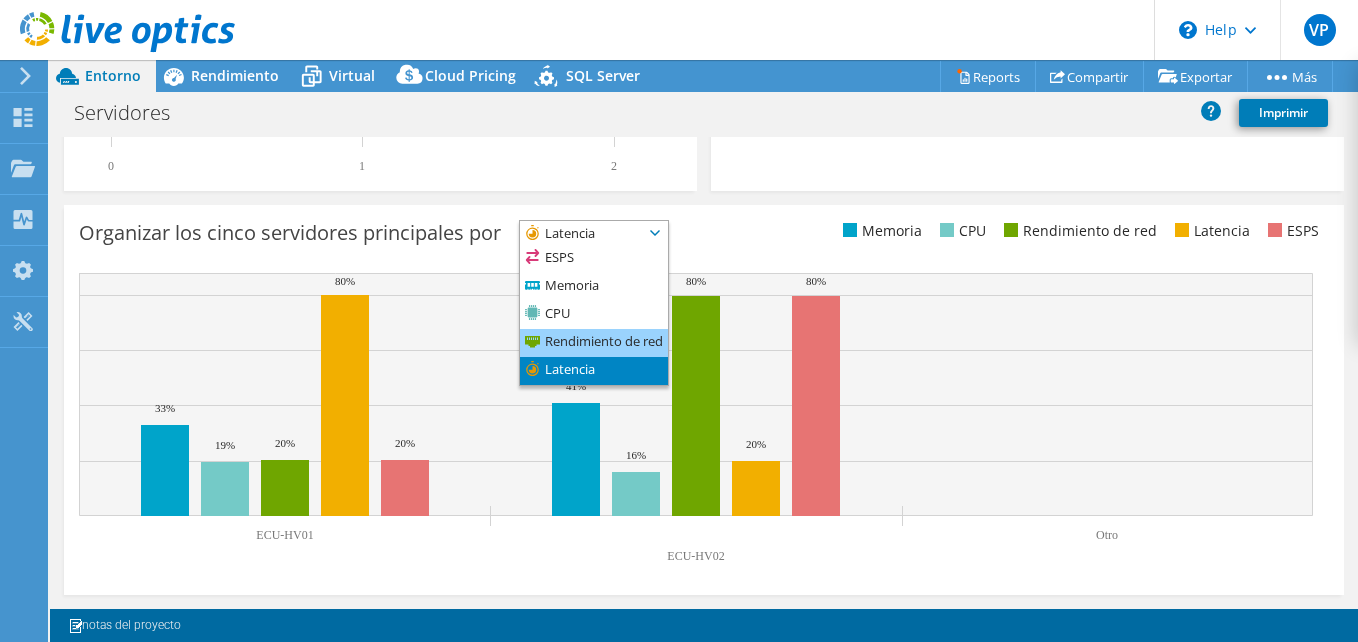 click on "Rendimiento de red" at bounding box center (594, 343) 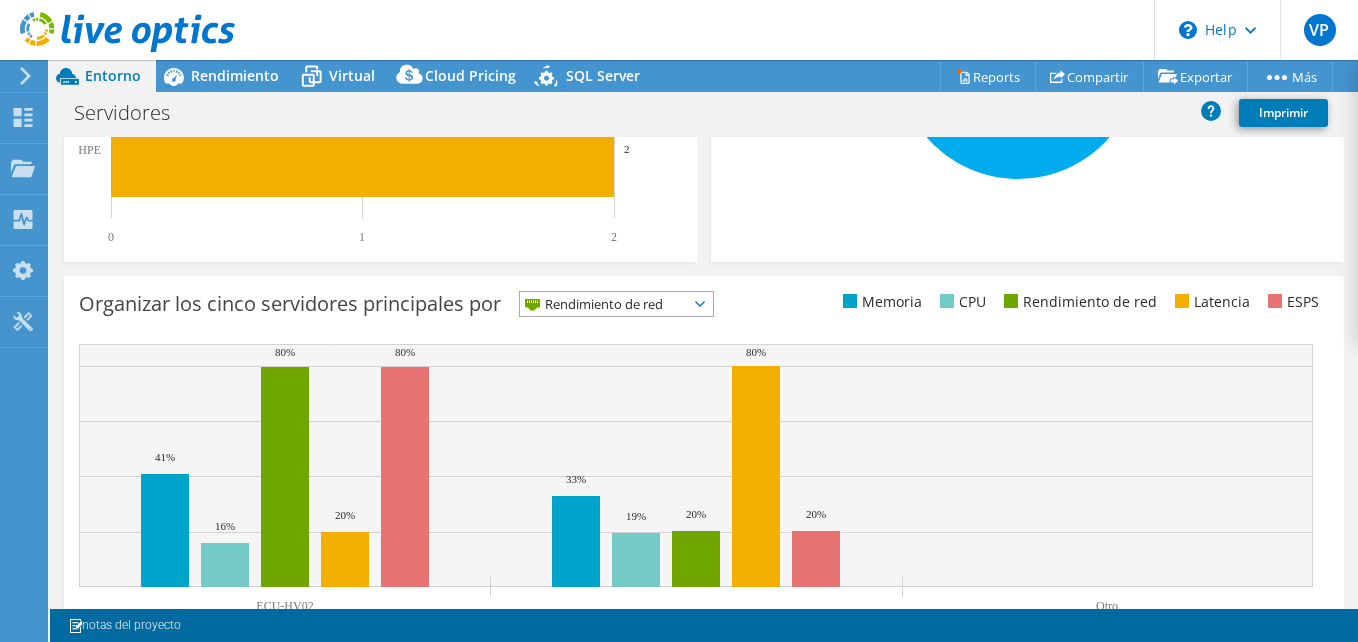 scroll, scrollTop: 669, scrollLeft: 0, axis: vertical 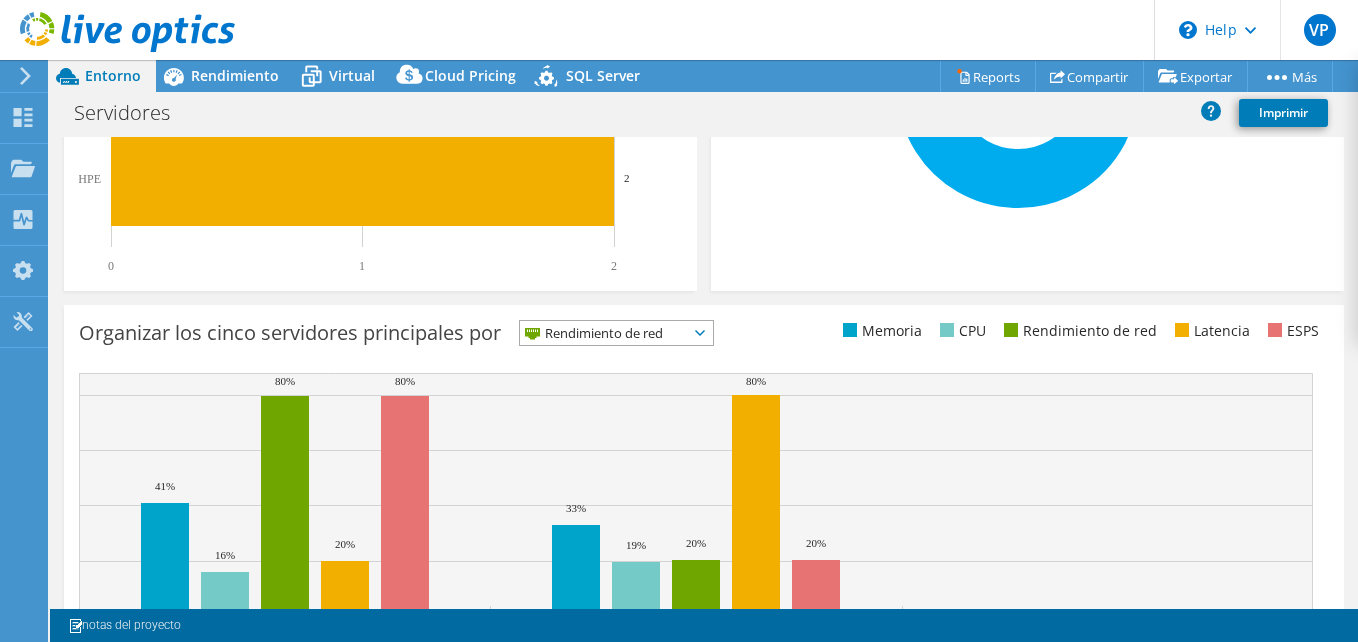 click 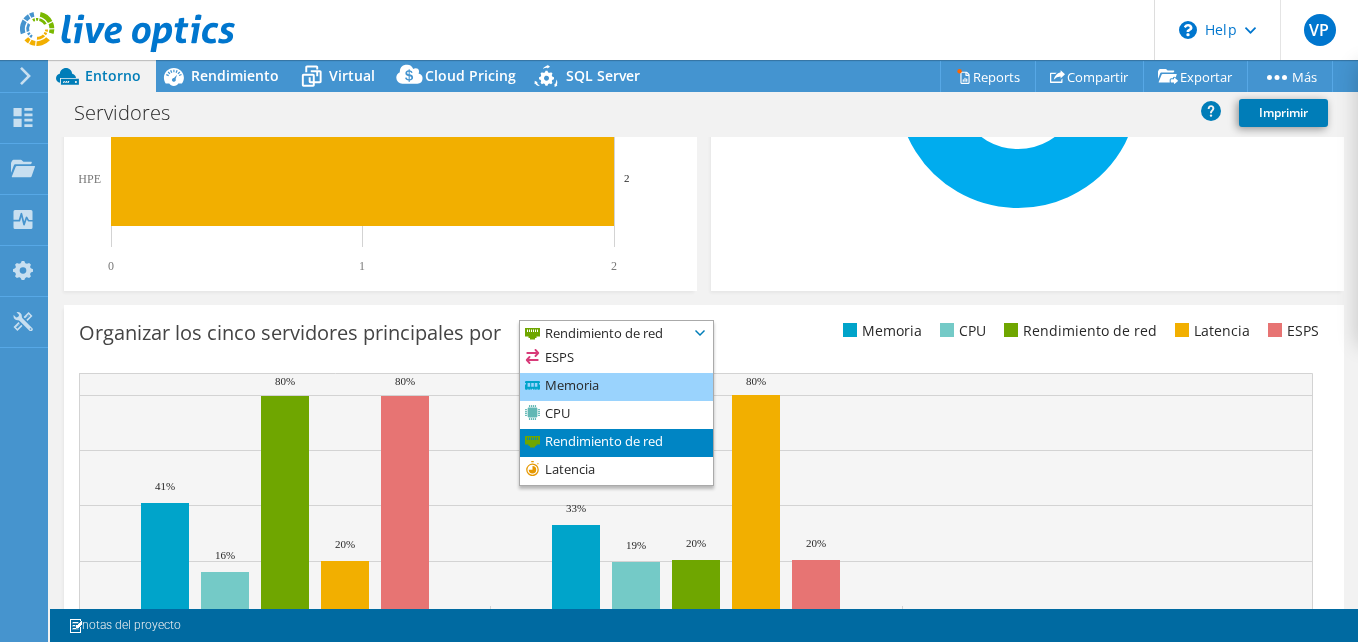 click on "Memoria" at bounding box center [616, 387] 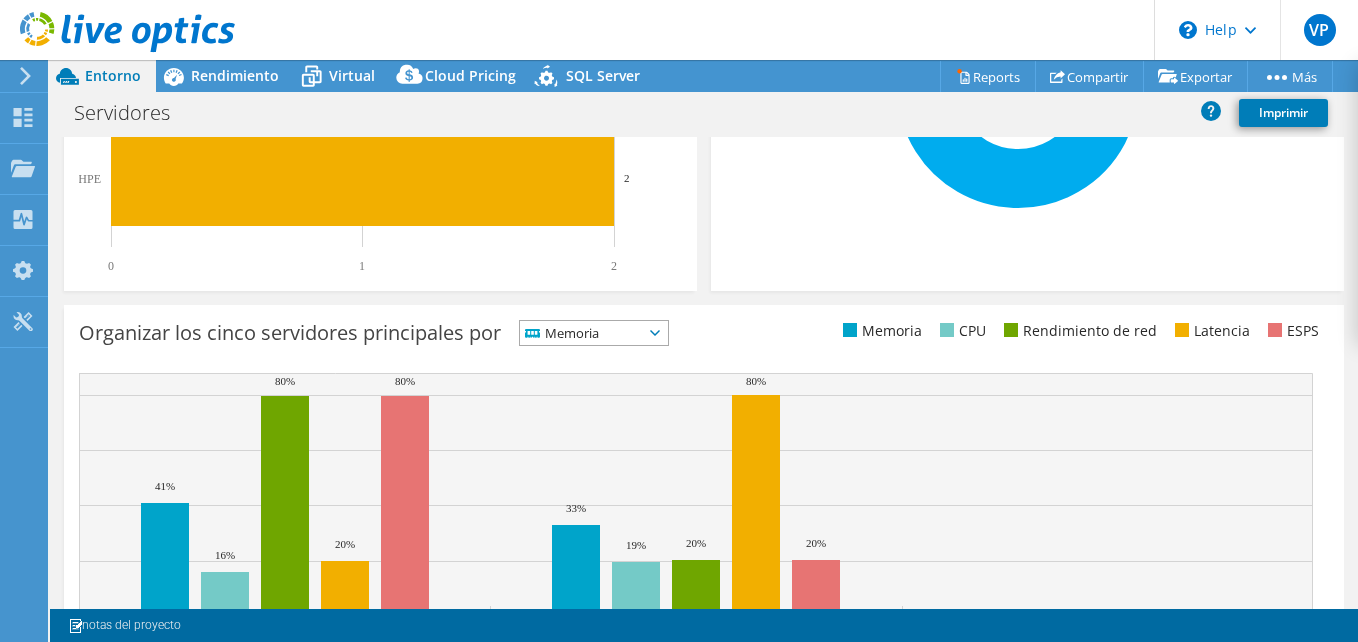 click 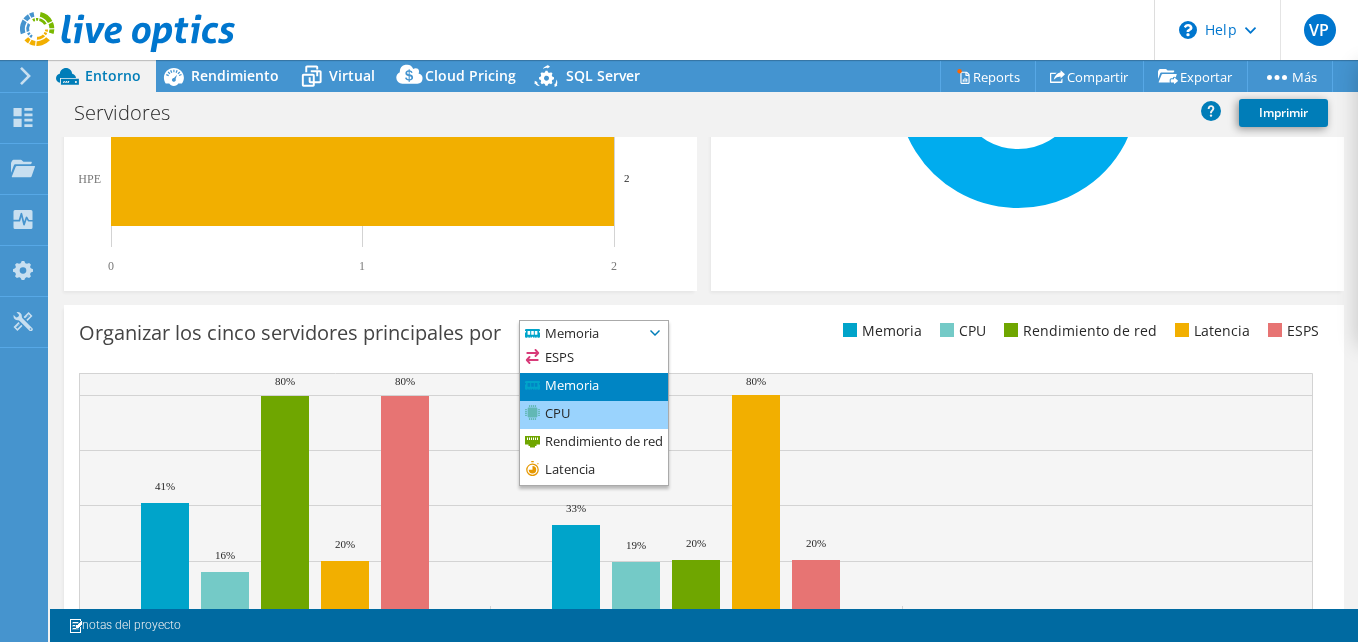 click on "CPU" at bounding box center [594, 415] 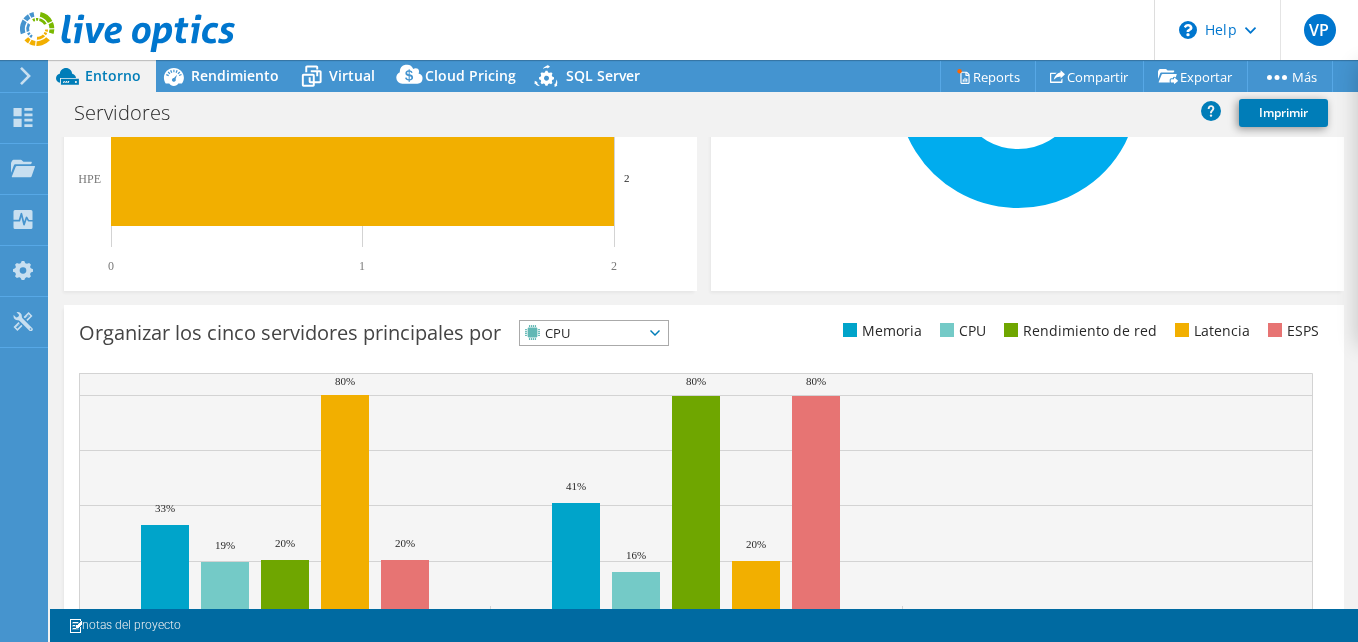 click on "CPU" at bounding box center (581, 333) 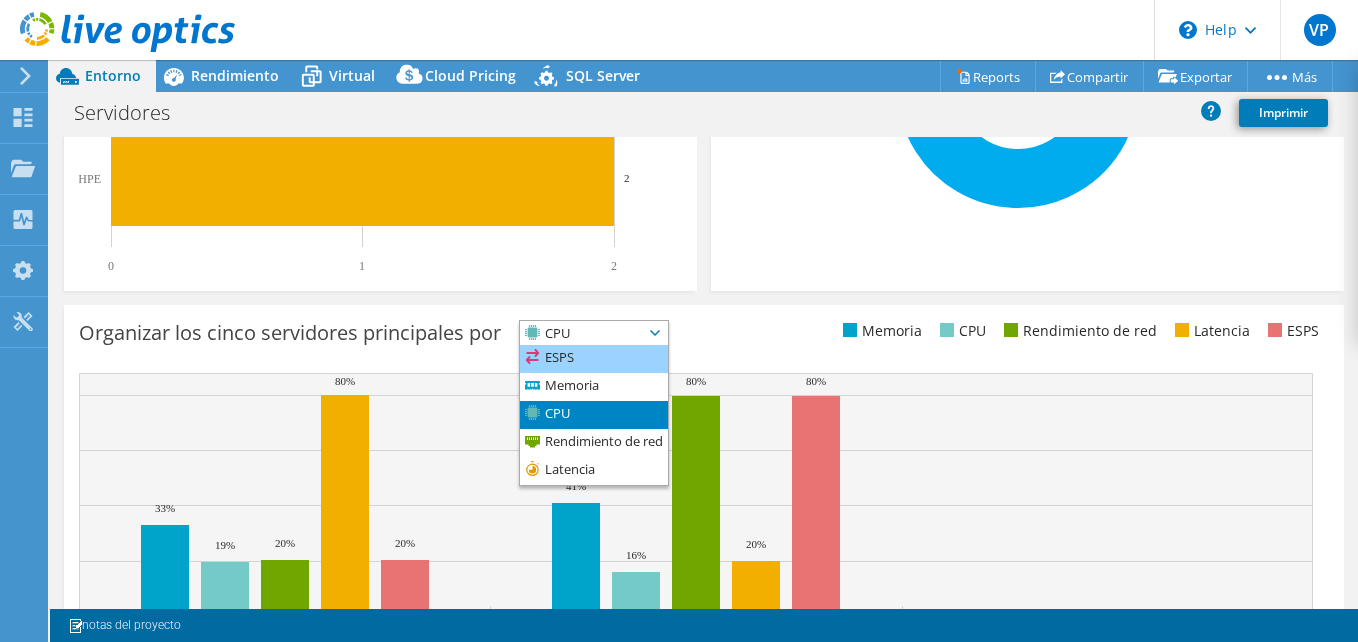 click on "ESPS" at bounding box center (594, 359) 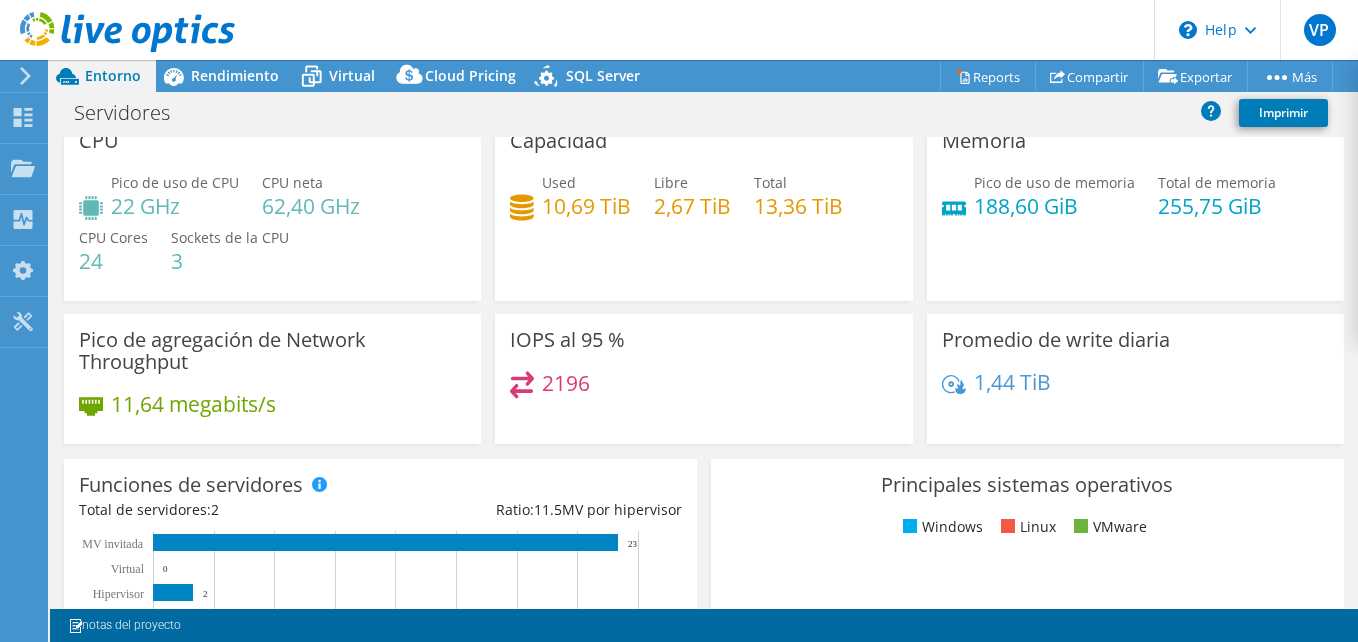 scroll, scrollTop: 0, scrollLeft: 0, axis: both 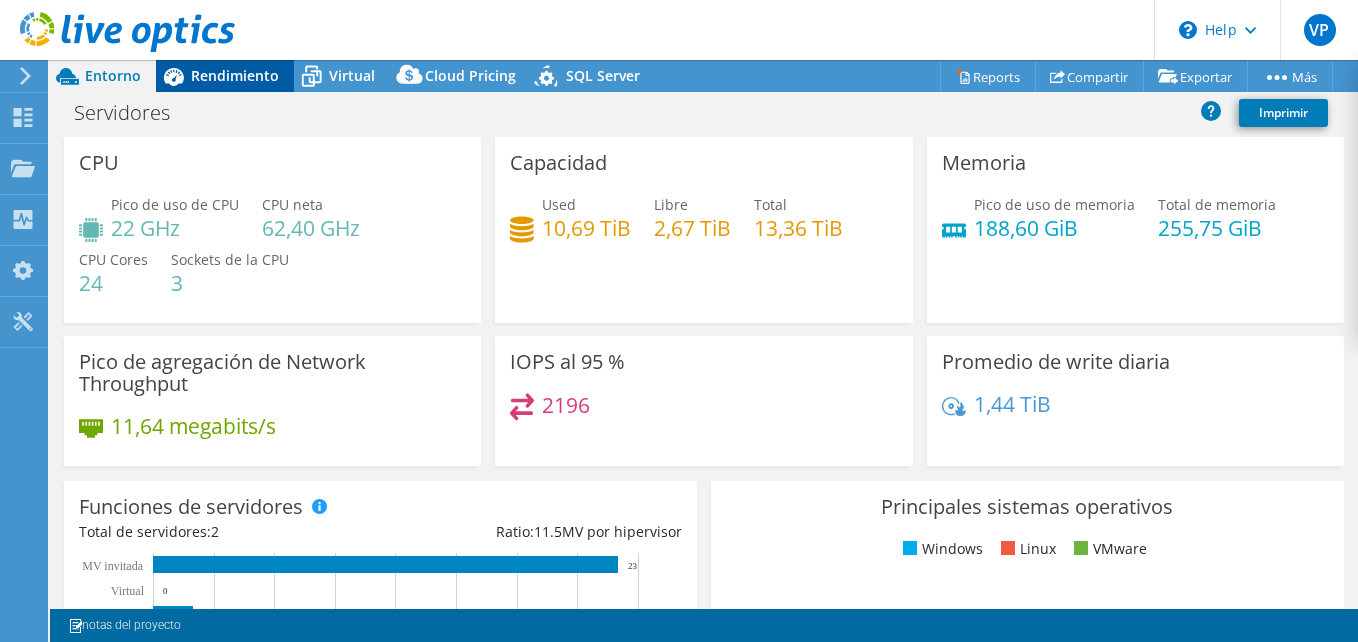 click on "Rendimiento" at bounding box center [235, 75] 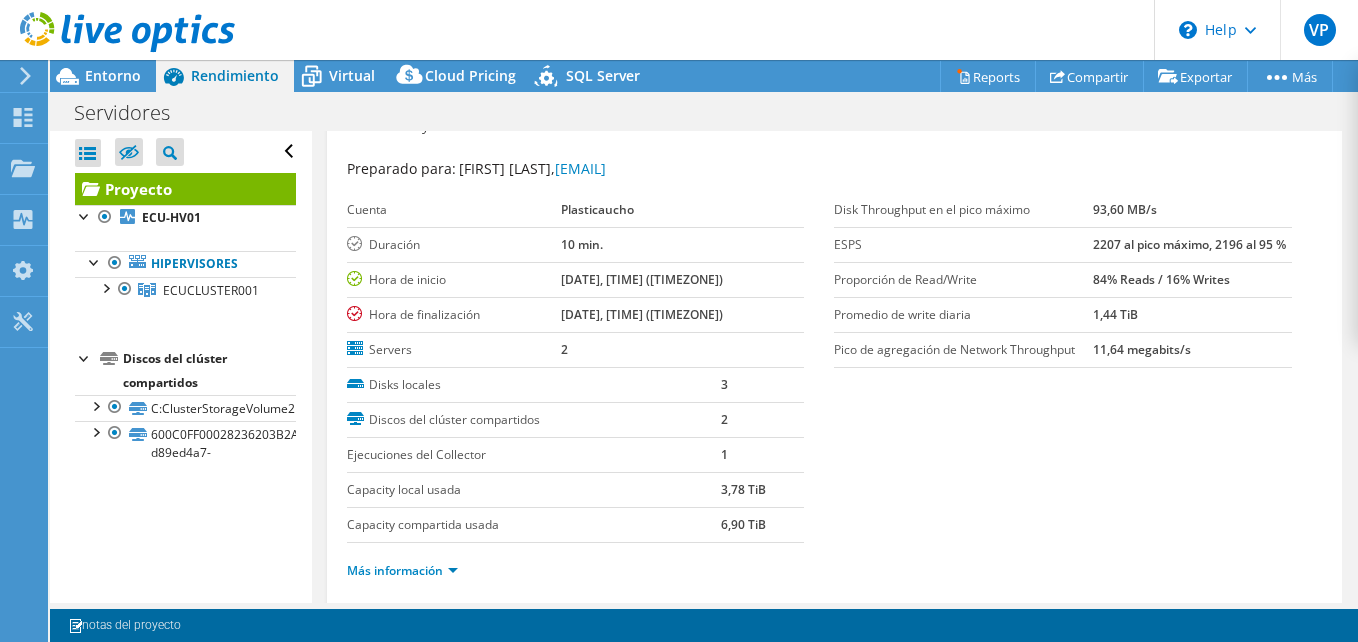 scroll, scrollTop: 0, scrollLeft: 0, axis: both 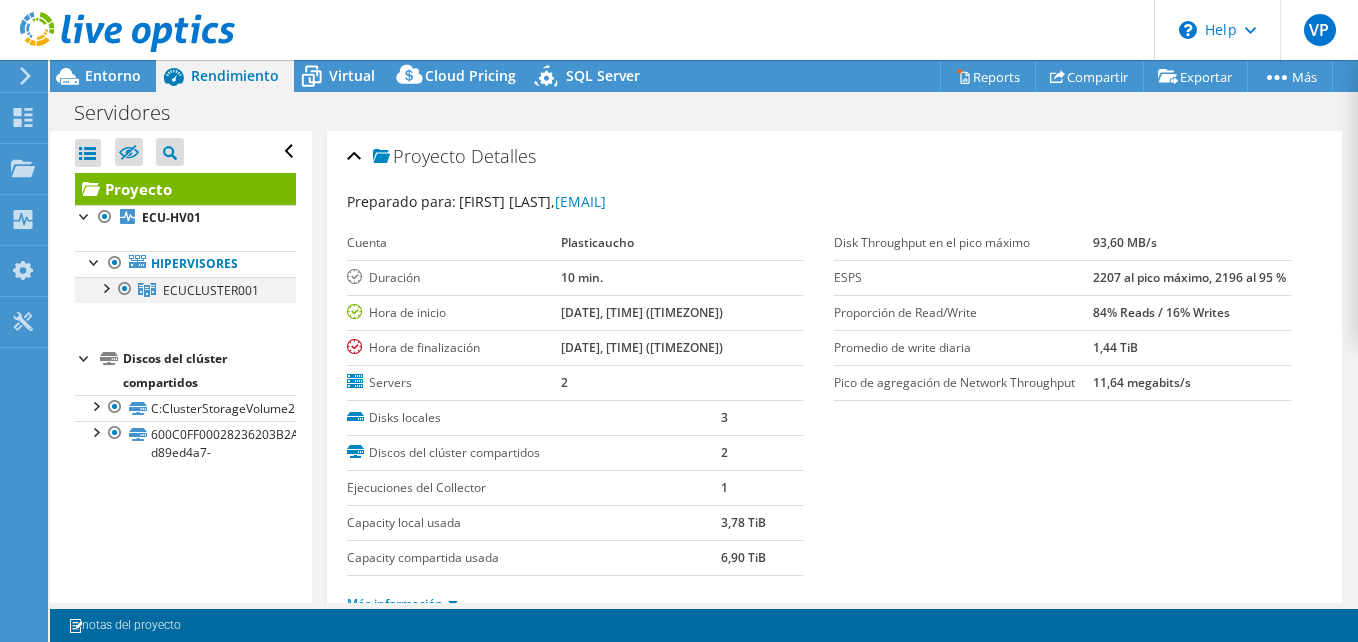 click at bounding box center [105, 287] 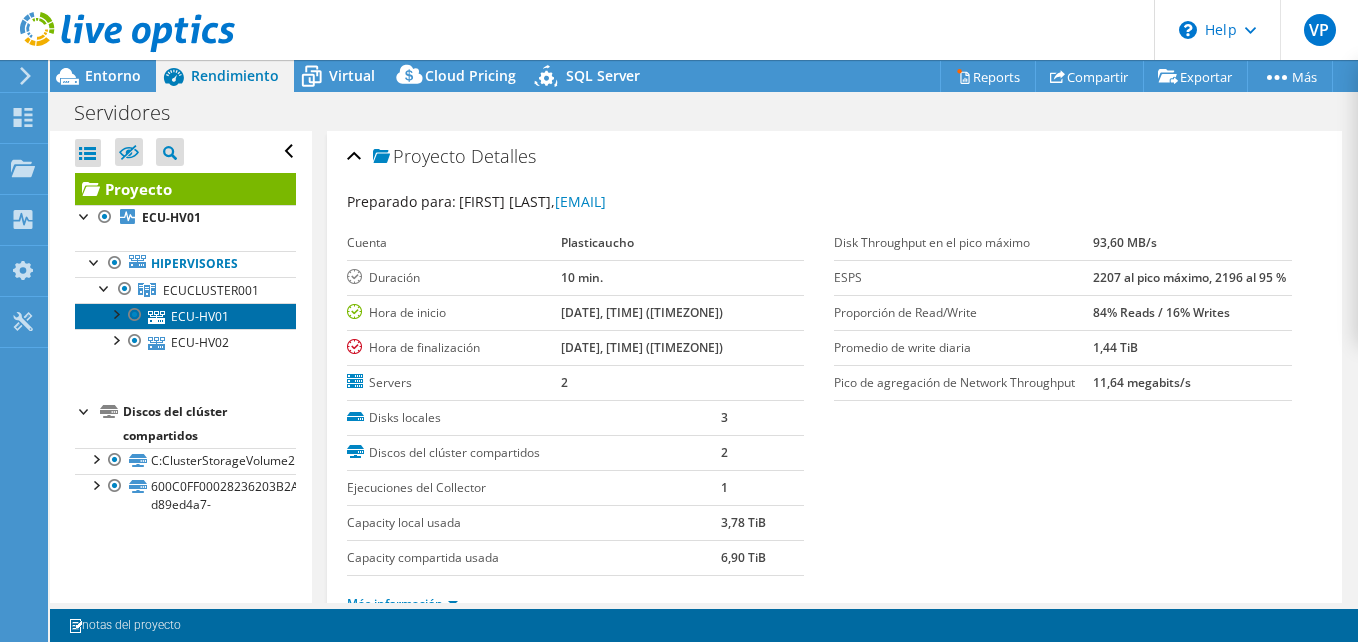 click on "ECU-HV01" at bounding box center [185, 316] 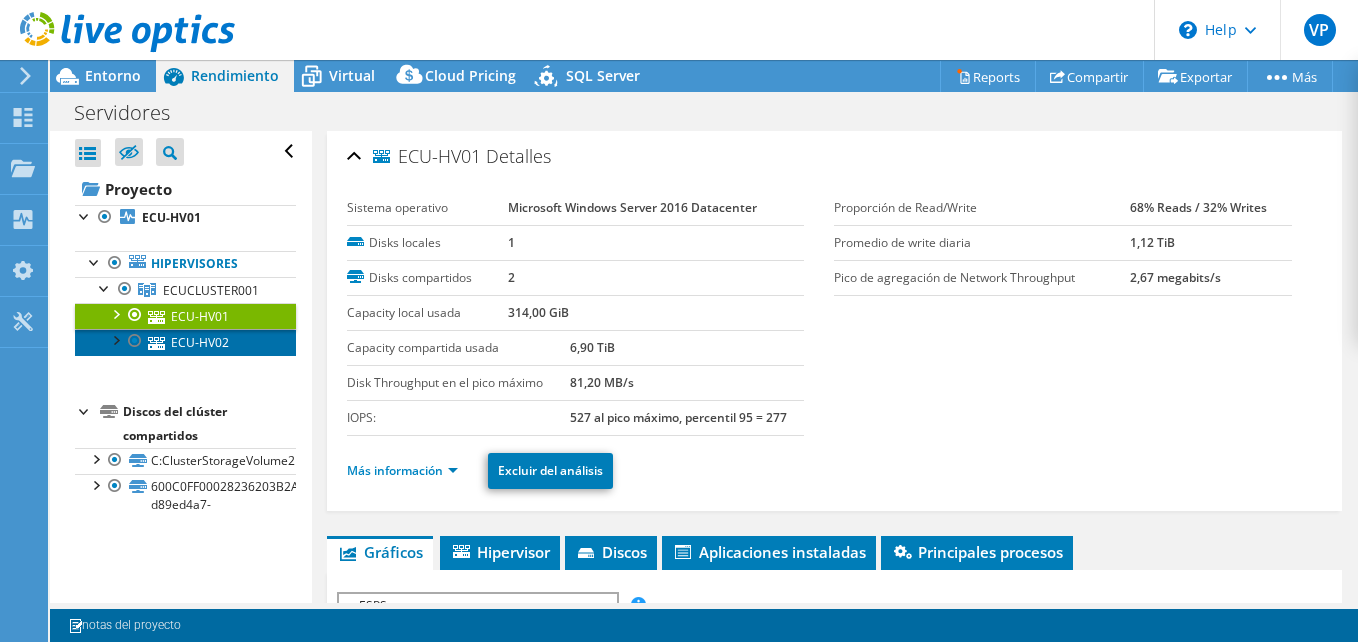 click 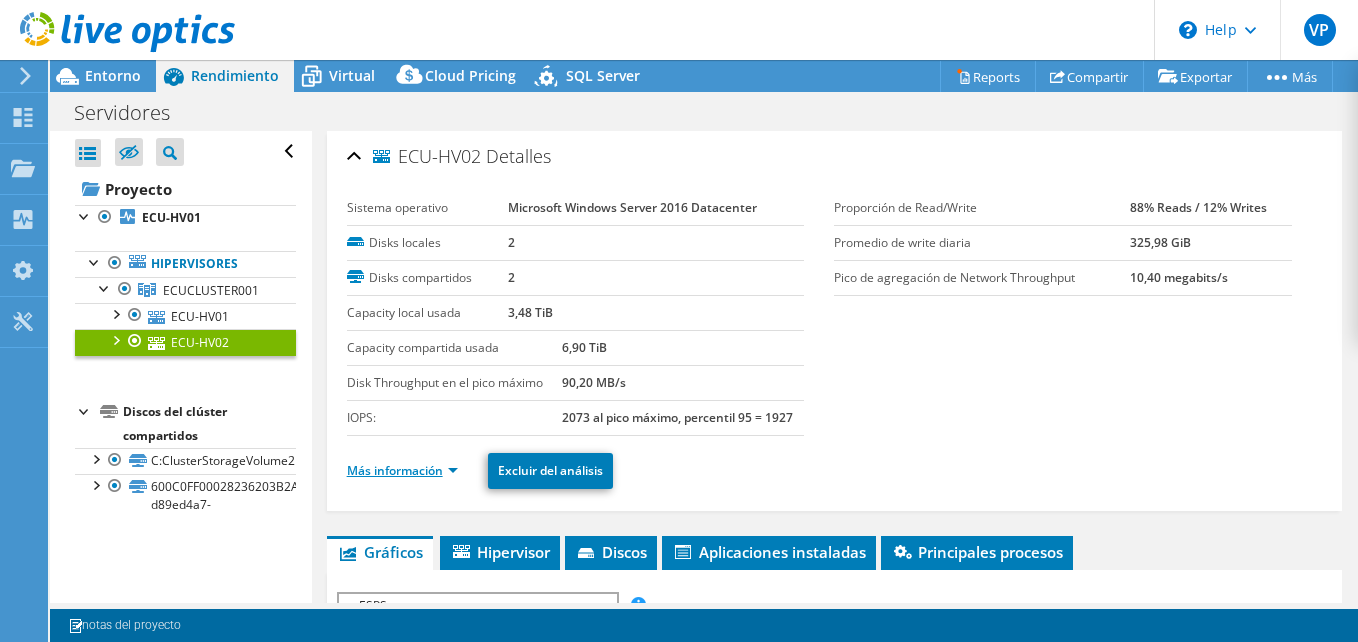 click on "Más información" at bounding box center [402, 470] 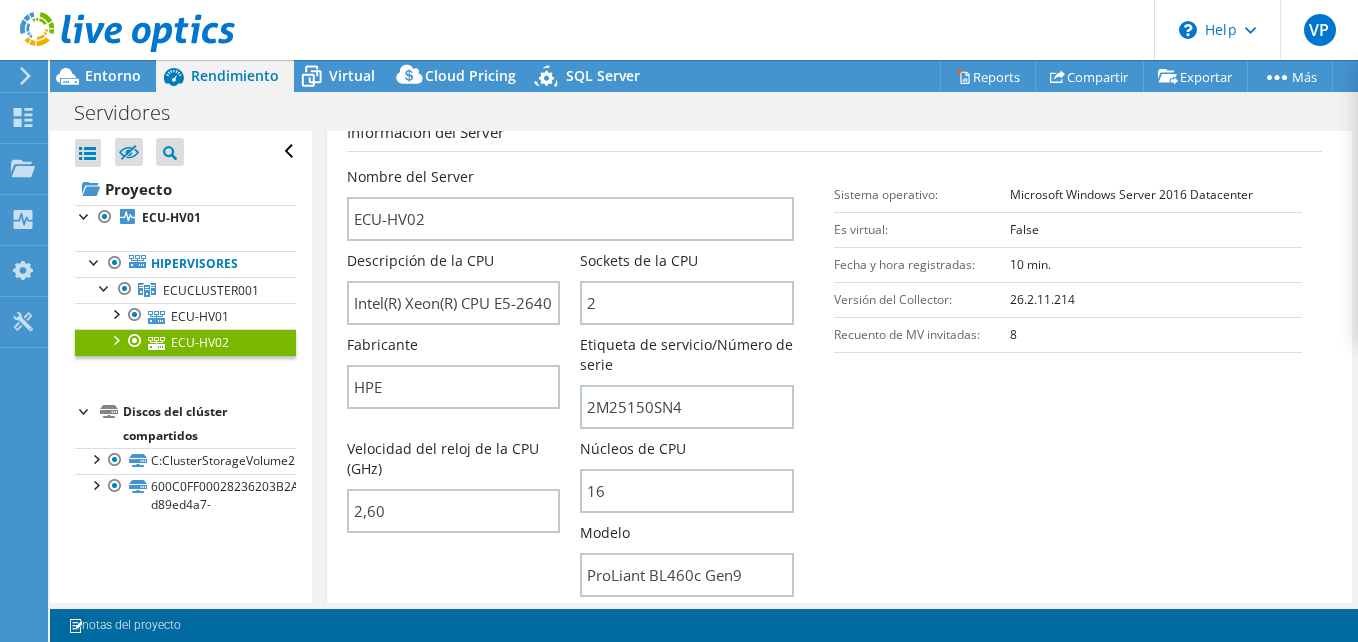 scroll, scrollTop: 500, scrollLeft: 0, axis: vertical 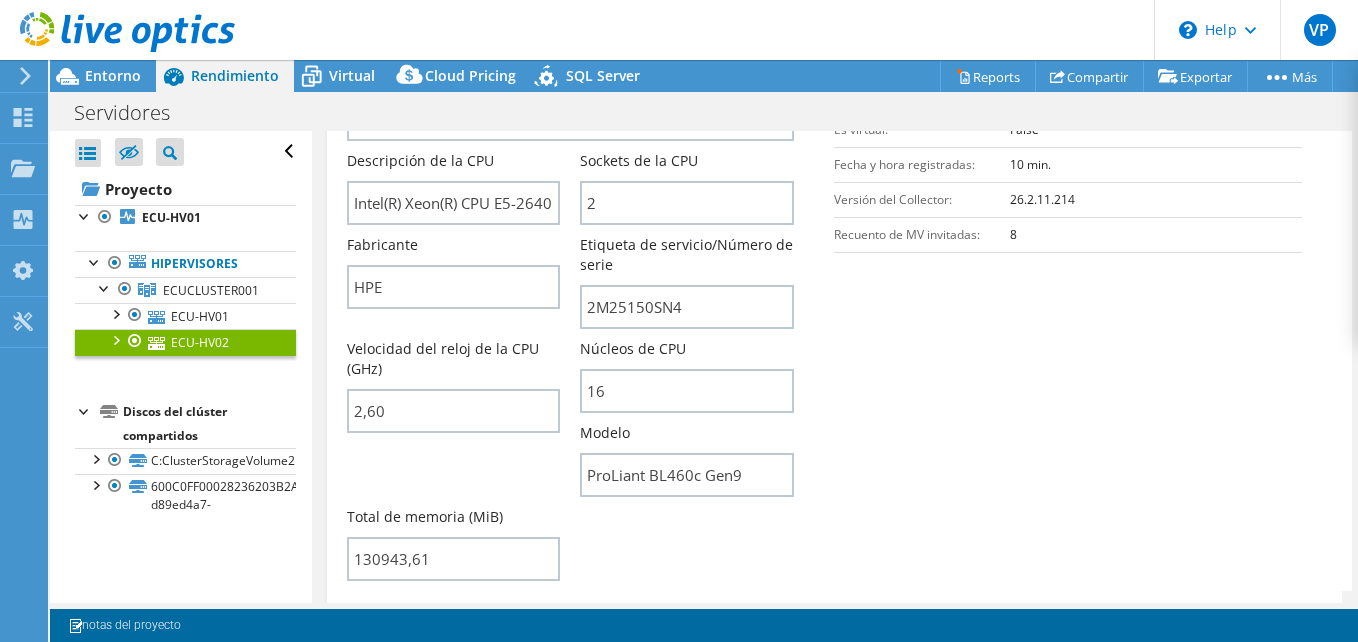 click 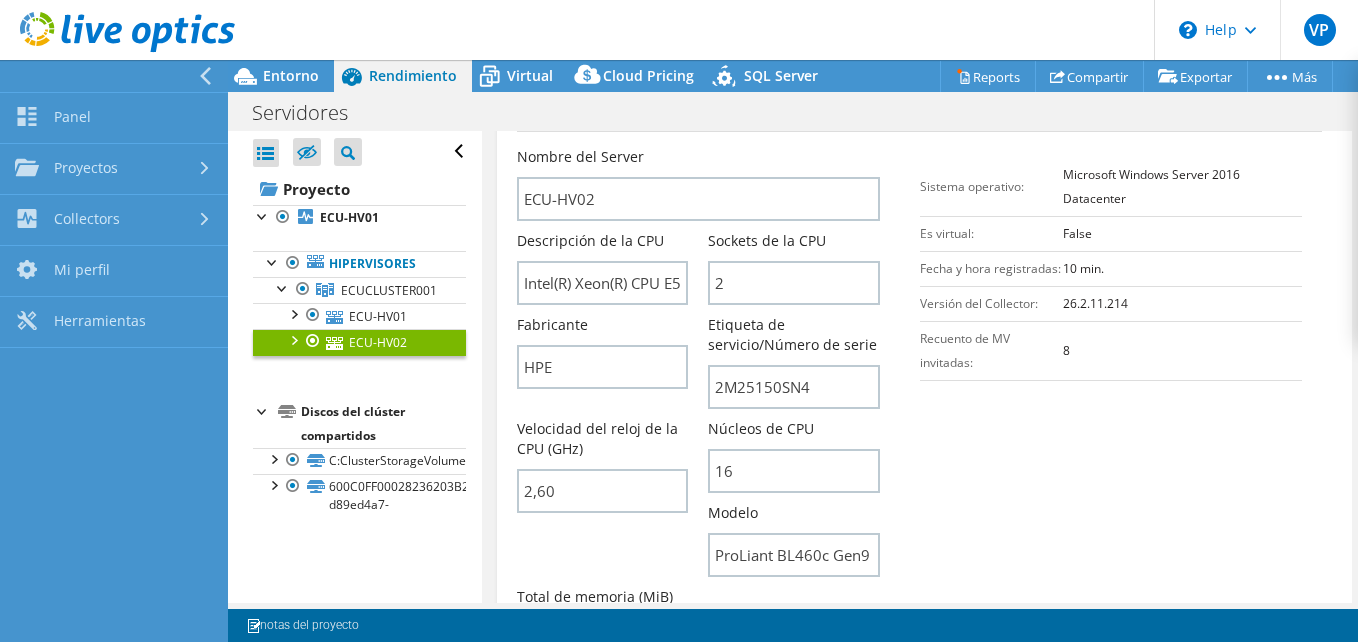 scroll, scrollTop: 580, scrollLeft: 0, axis: vertical 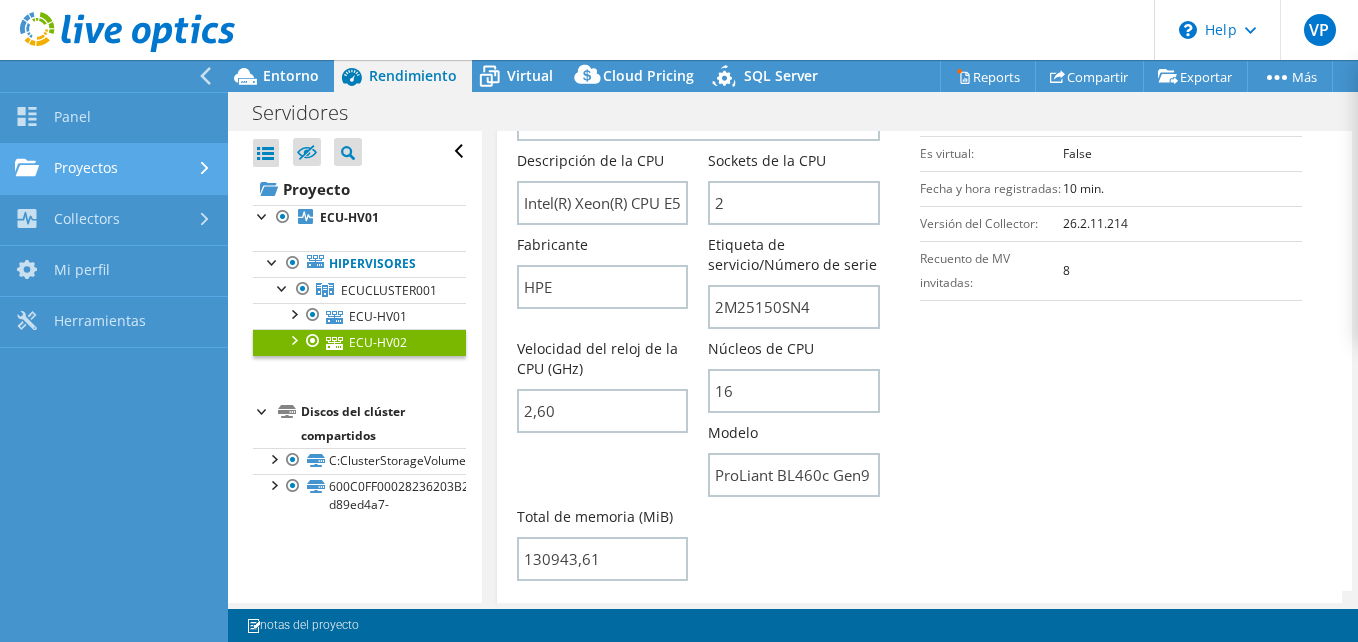 click on "Proyectos" at bounding box center (114, 169) 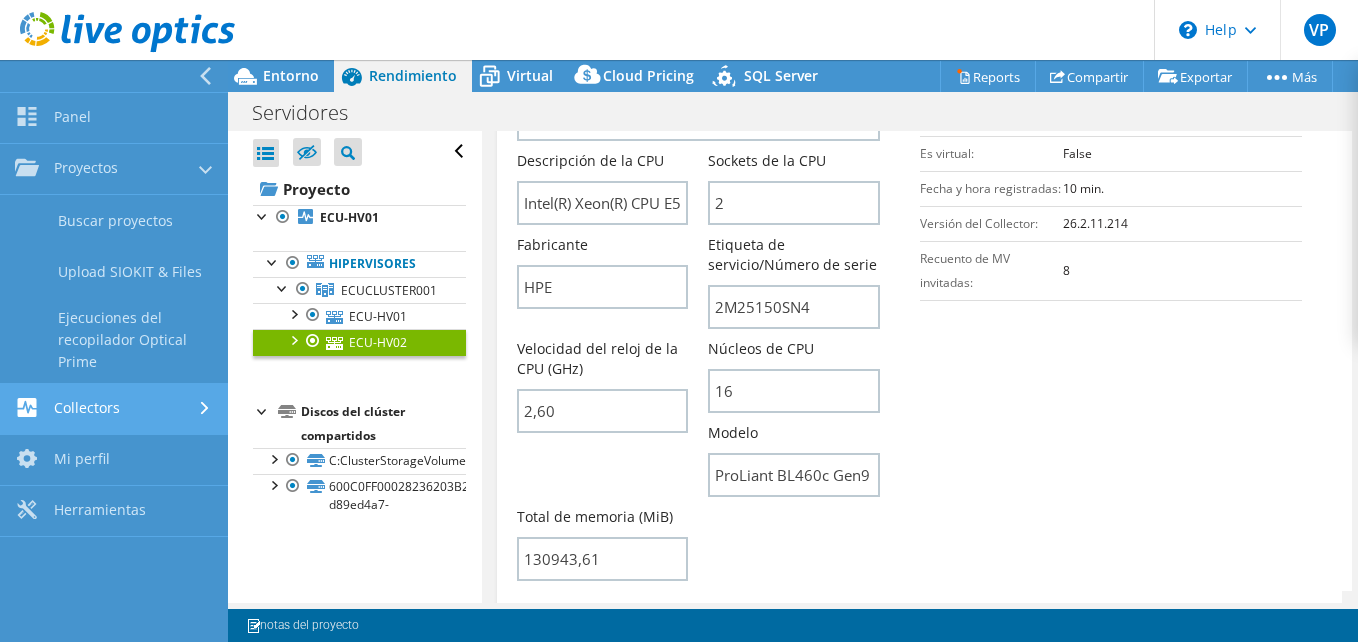 click on "Collectors" at bounding box center (114, 409) 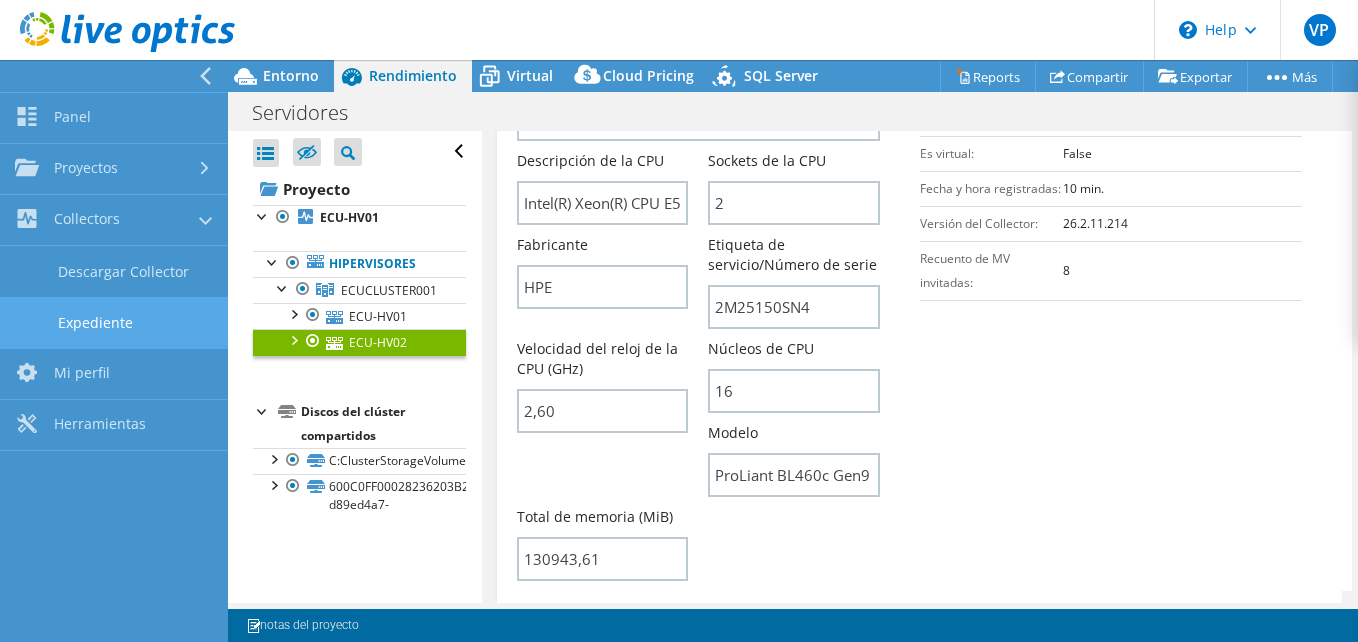 click on "Expediente" at bounding box center (114, 322) 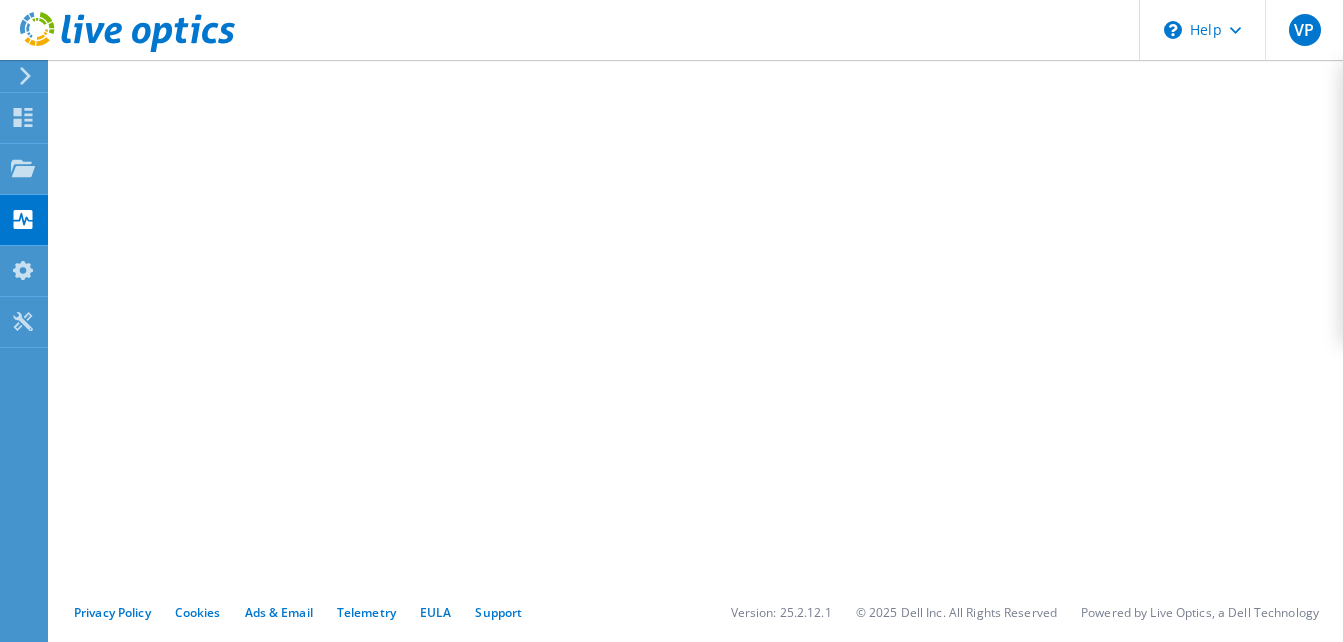 scroll, scrollTop: 0, scrollLeft: 0, axis: both 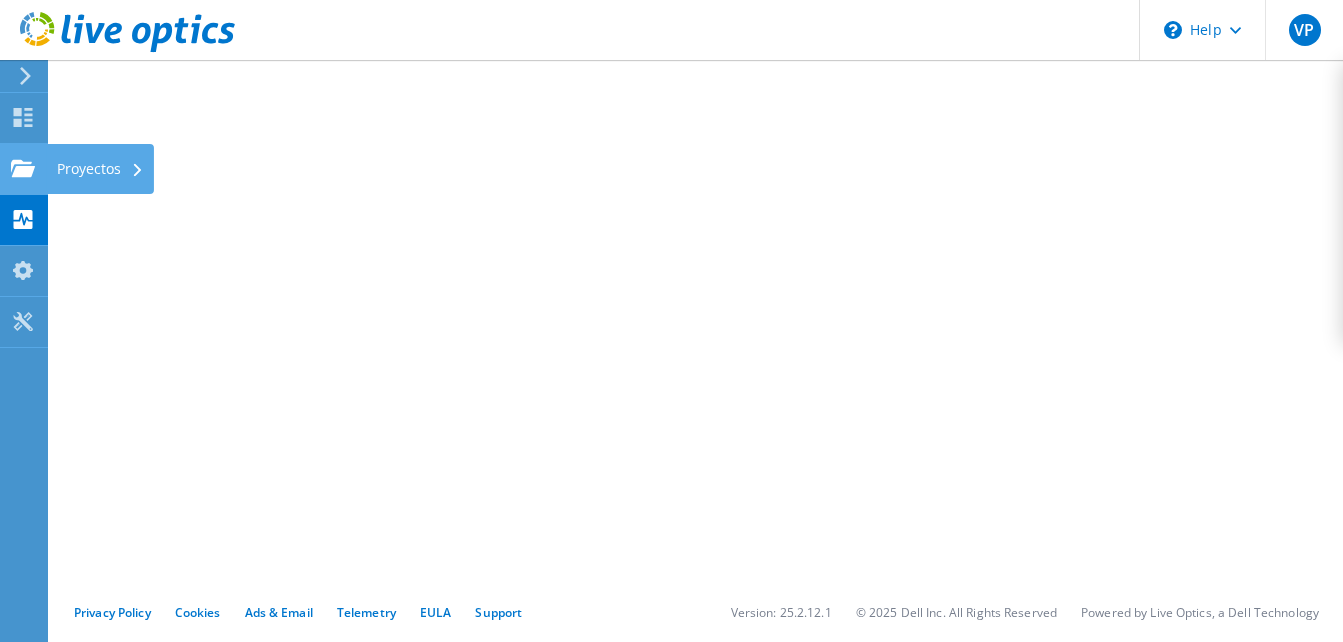 click 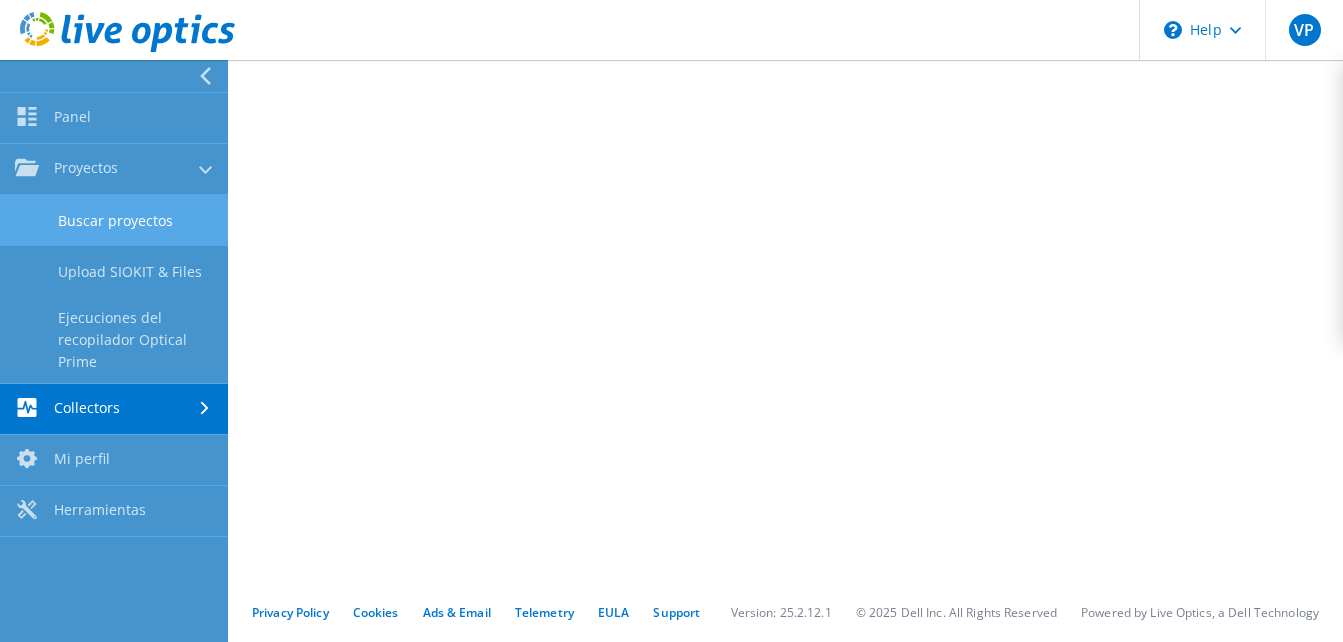 click on "Buscar proyectos" at bounding box center (114, 220) 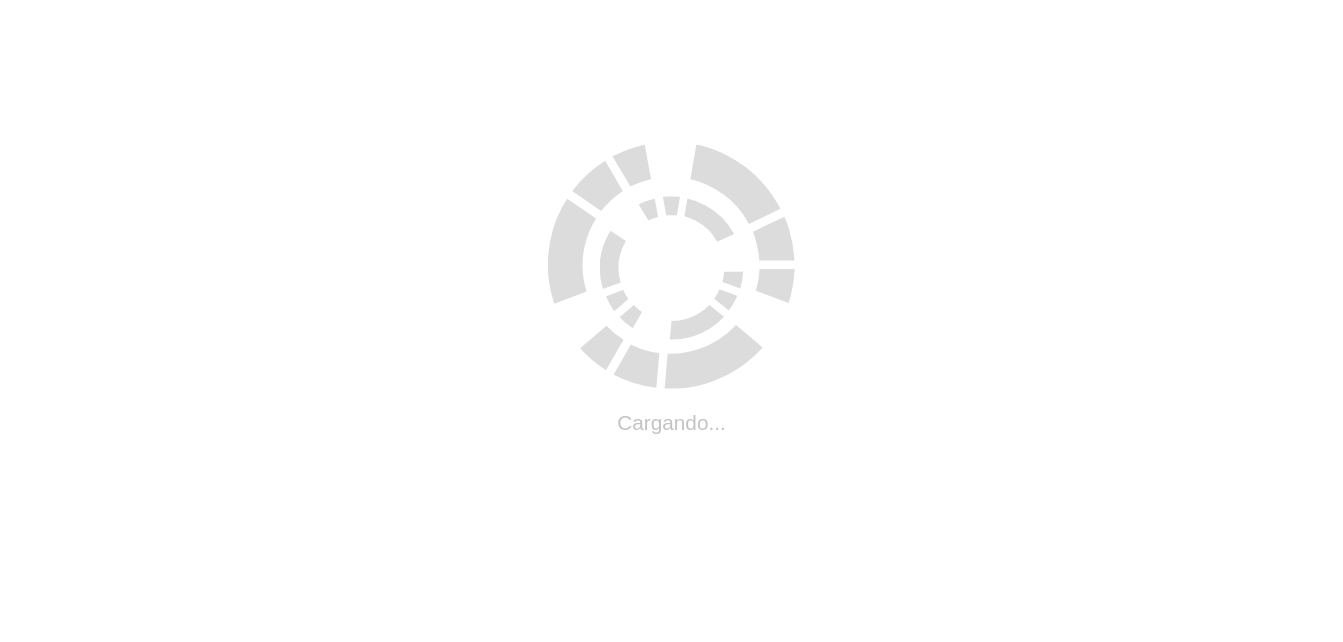 scroll, scrollTop: 0, scrollLeft: 0, axis: both 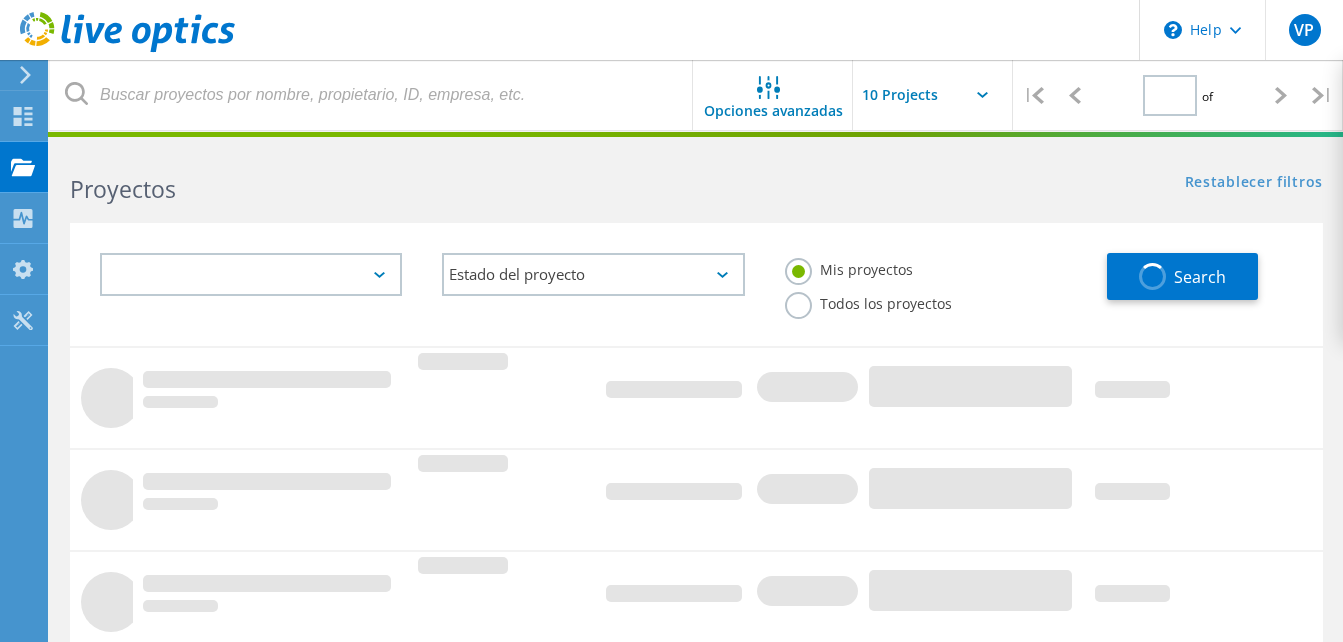 type on "1" 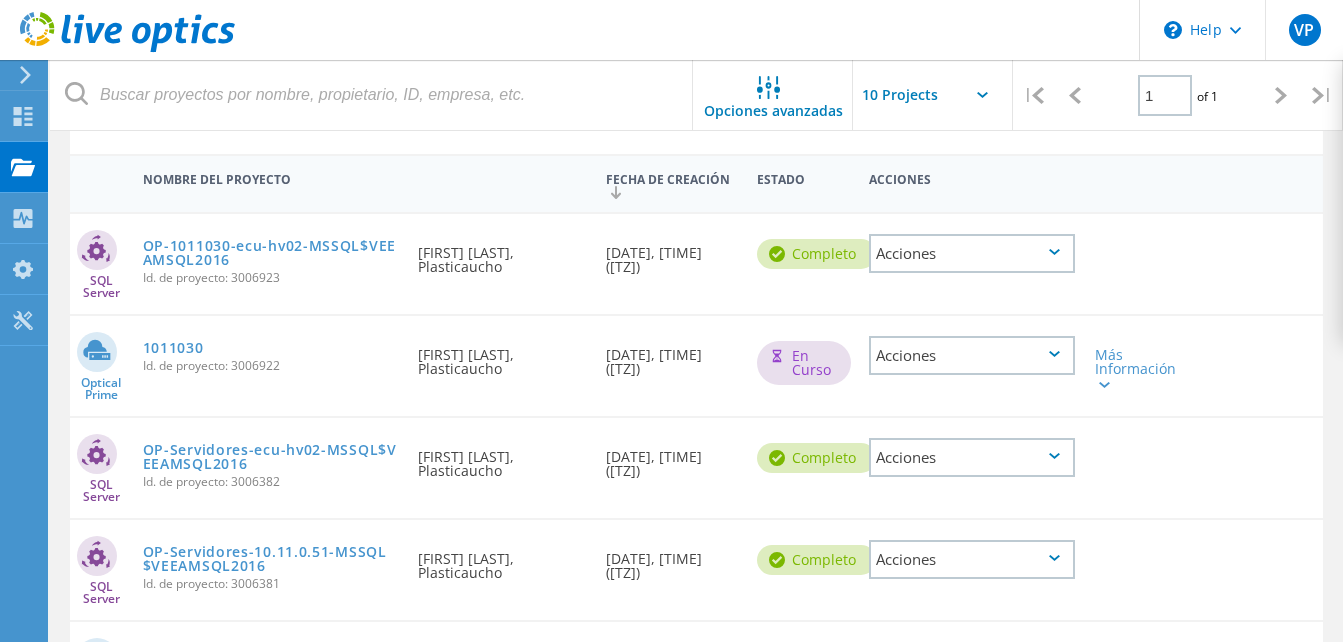 scroll, scrollTop: 200, scrollLeft: 0, axis: vertical 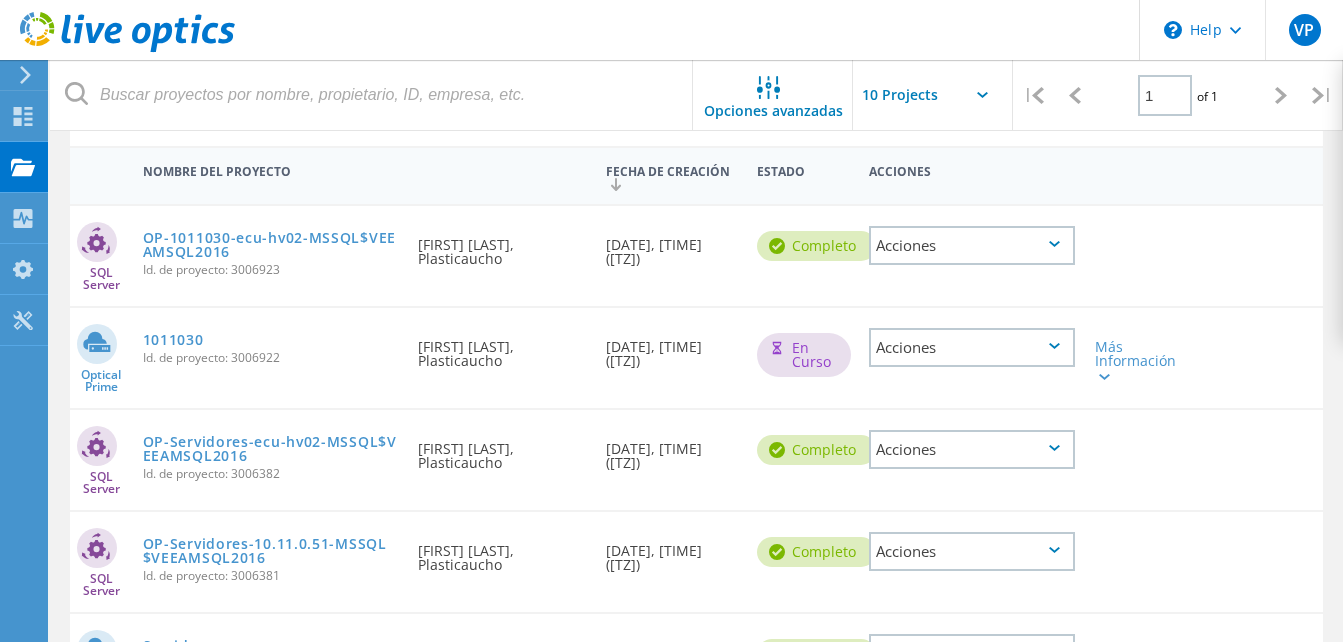 click 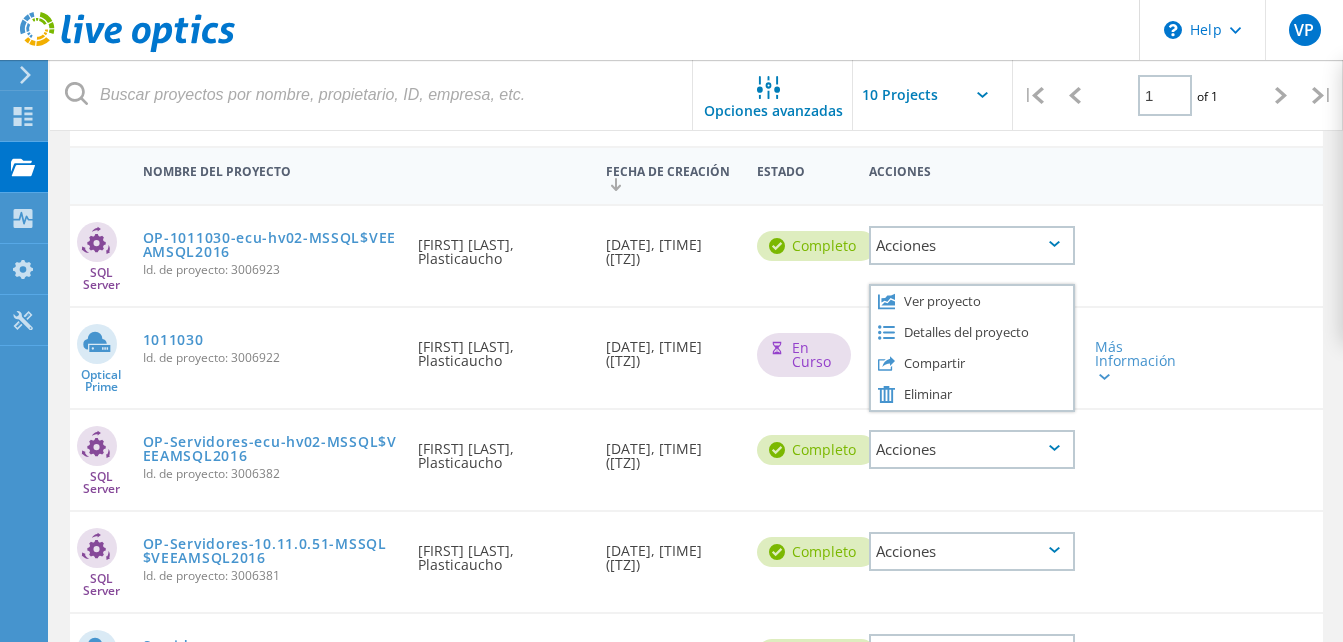 click on "SQL Server  OP-Servidores-ecu-hv02-MSSQL$VEEAMSQL2016  Id. de proyecto: 3006382  Solicitado por  Victor Proaño, Plasticaucho  Fecha de creación  08/07/2025, 10:19 (-05:00)   completo
Acciones" 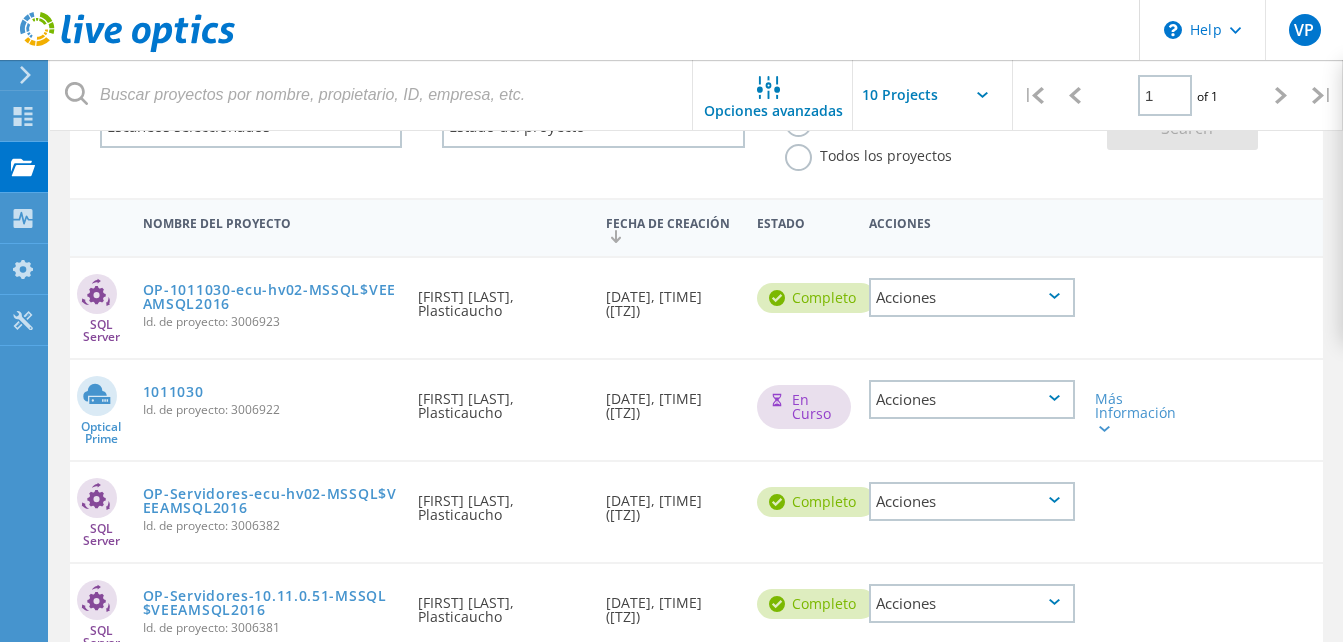 scroll, scrollTop: 256, scrollLeft: 0, axis: vertical 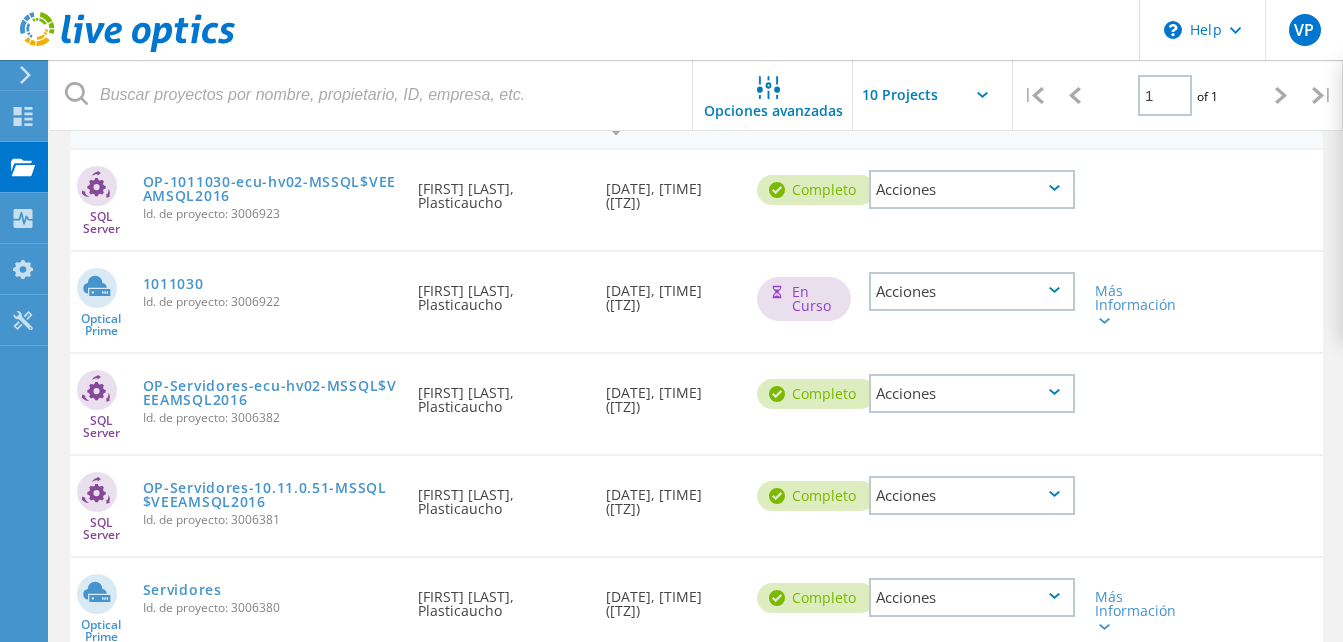 click on "Acciones" 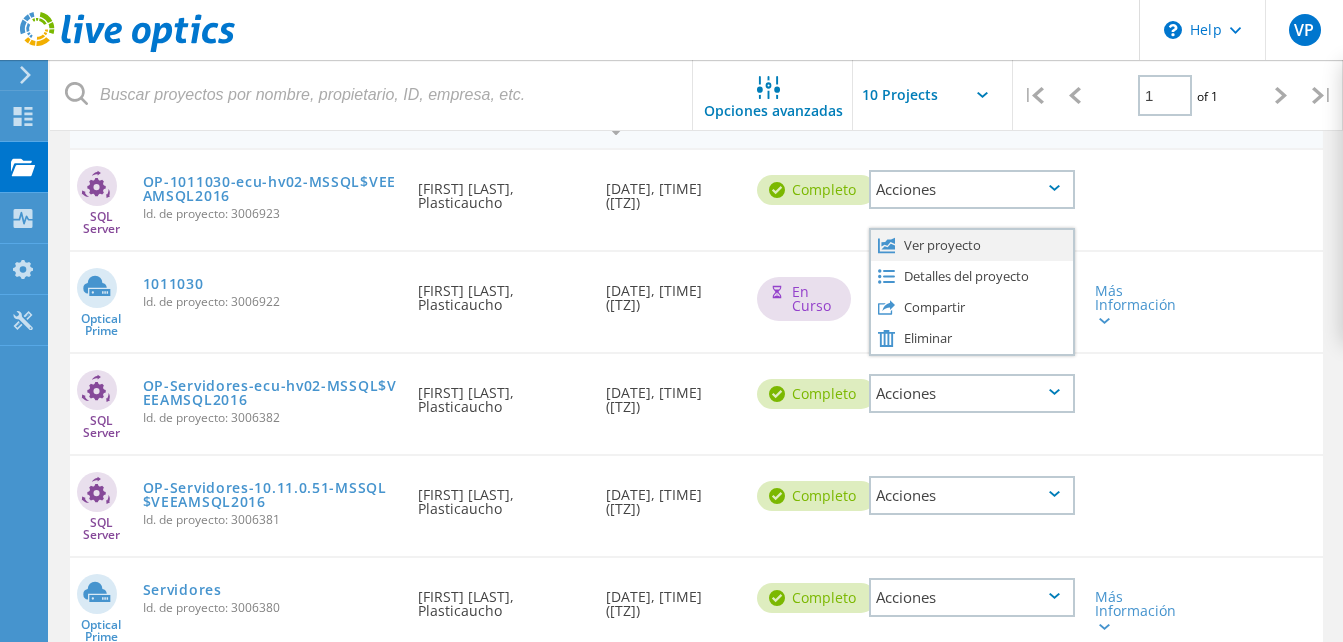 click on "Ver proyecto" 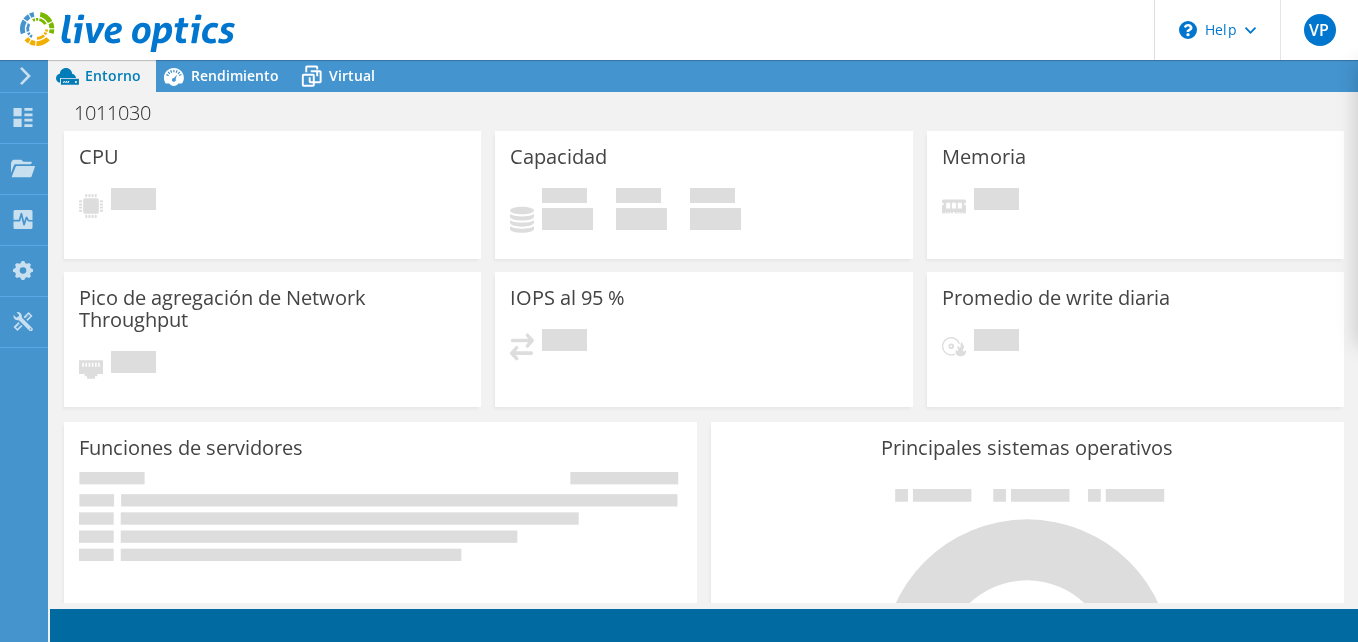 scroll, scrollTop: 0, scrollLeft: 0, axis: both 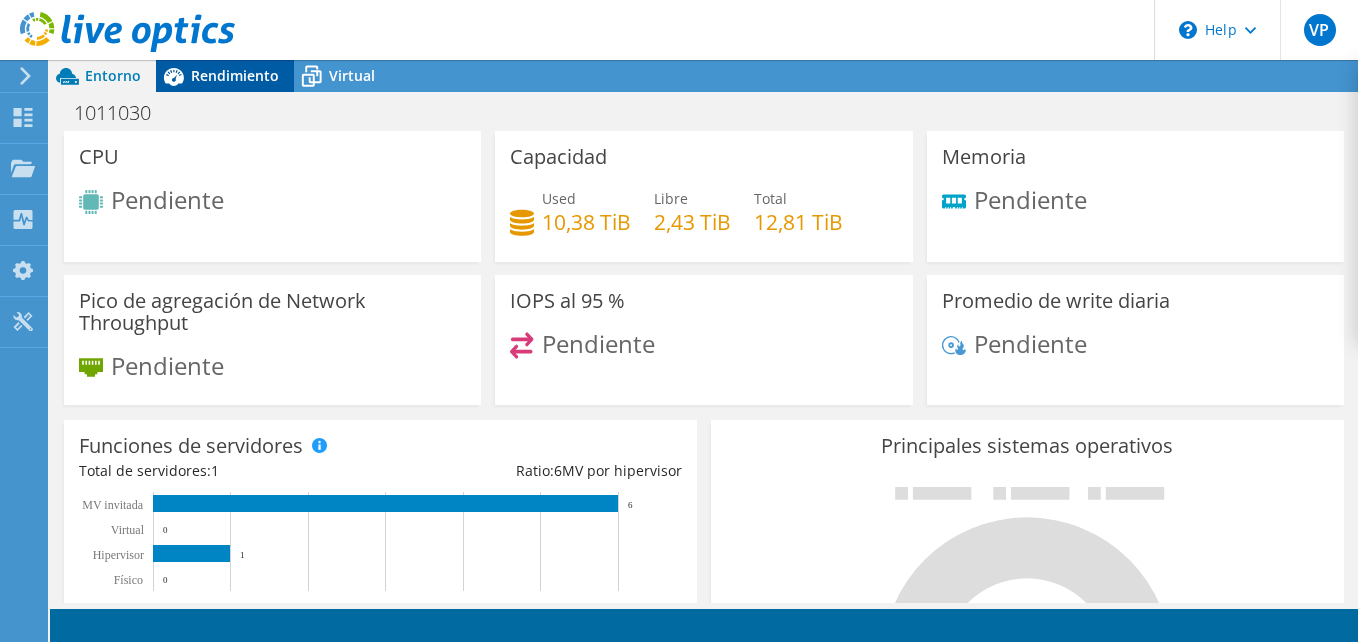 click on "Rendimiento" at bounding box center (235, 75) 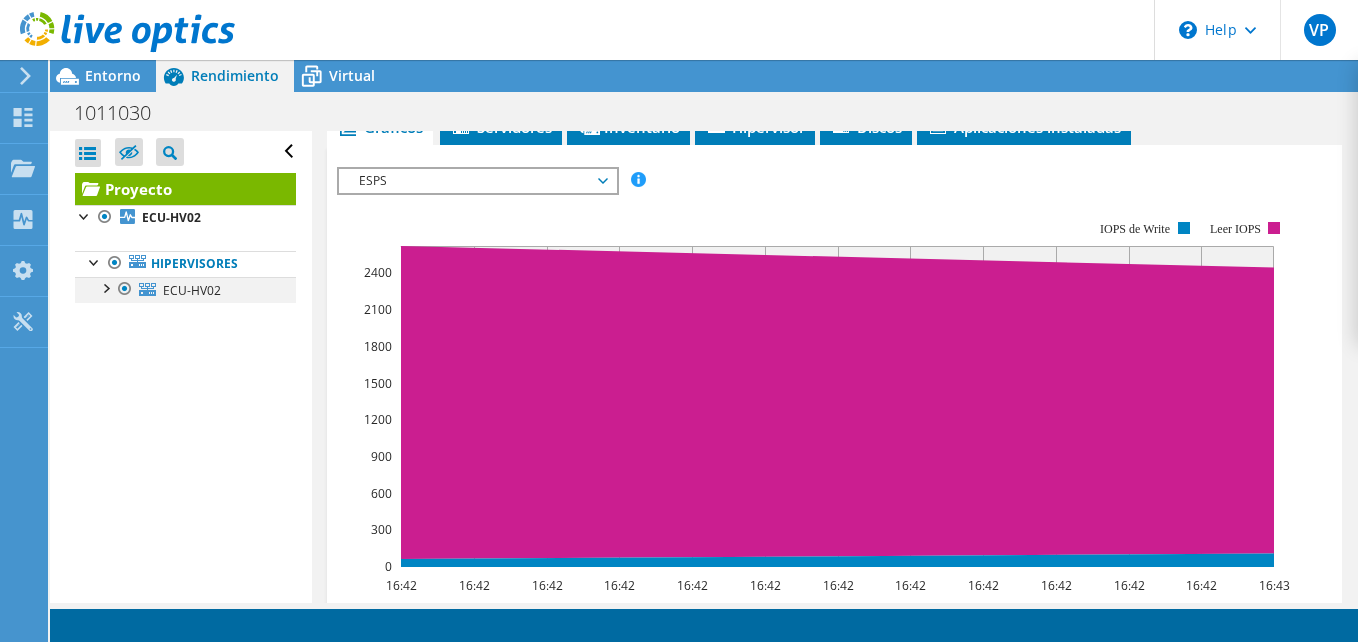 click at bounding box center (105, 287) 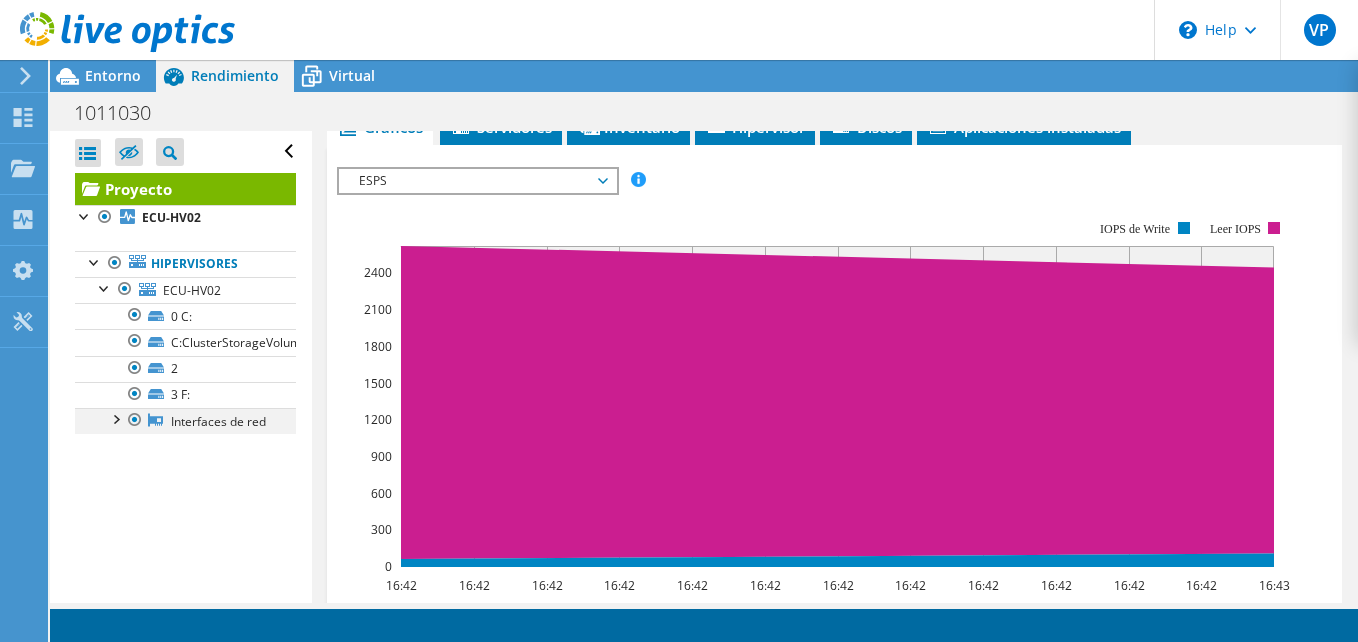click at bounding box center [115, 418] 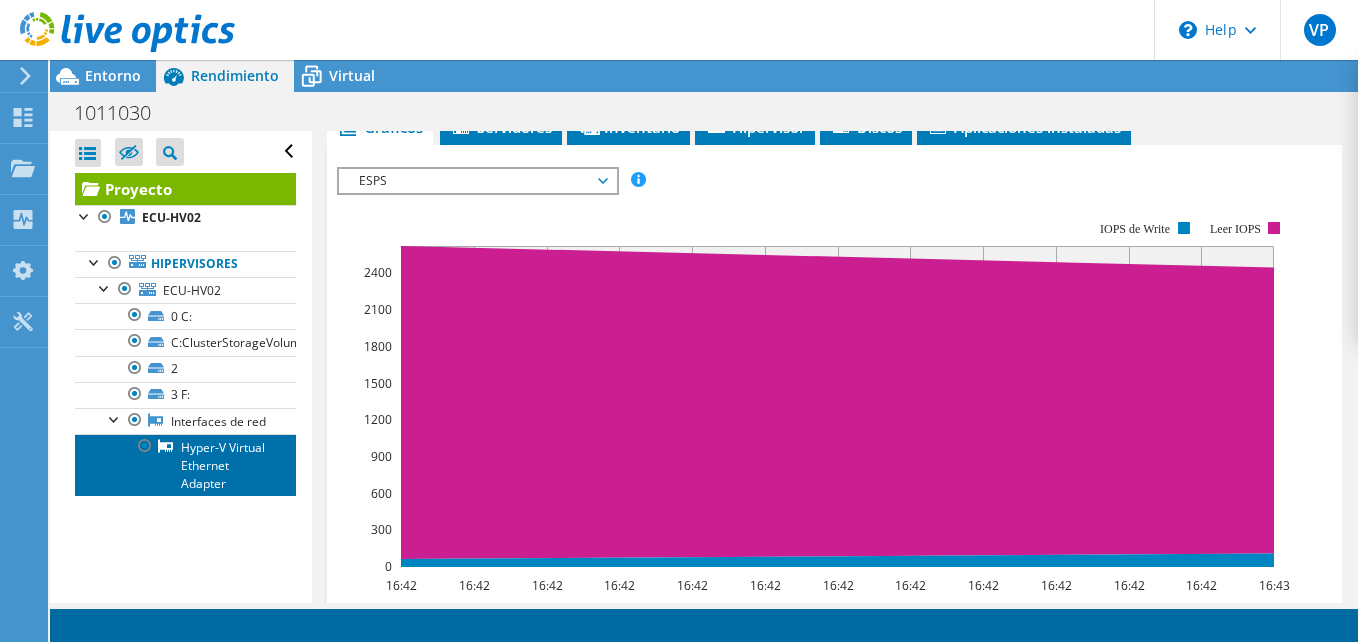 click on "Hyper-V Virtual Ethernet Adapter" at bounding box center (185, 465) 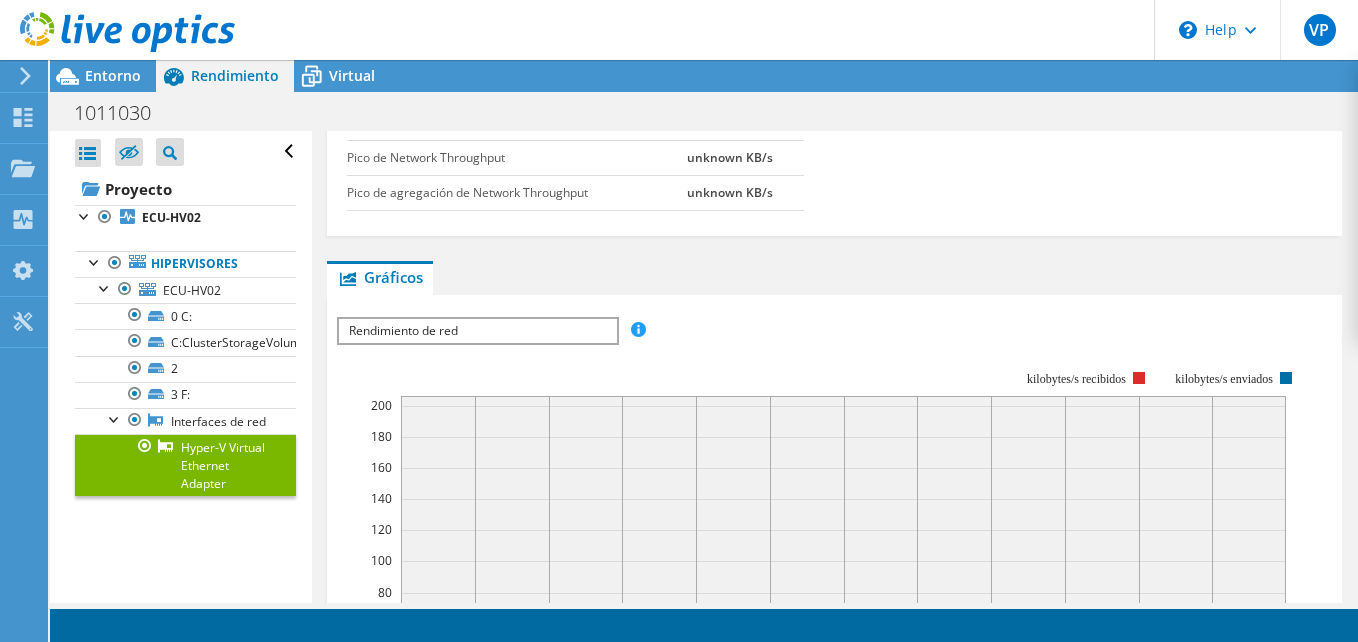 scroll, scrollTop: 0, scrollLeft: 0, axis: both 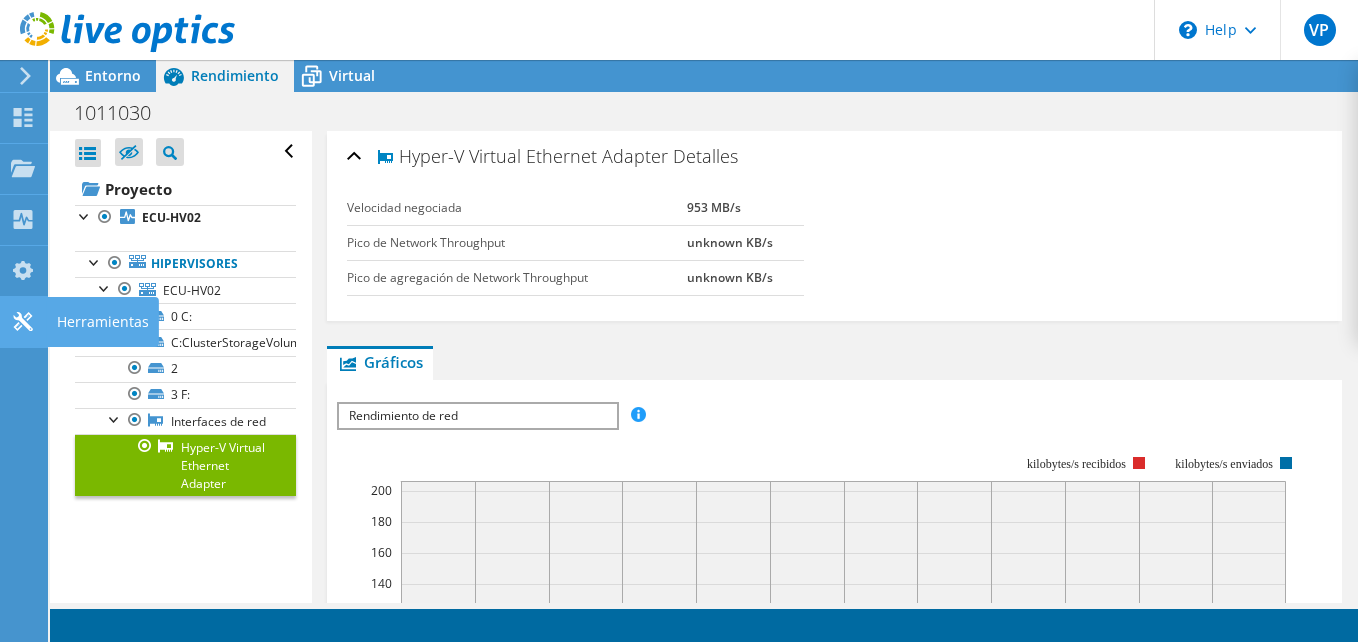 click 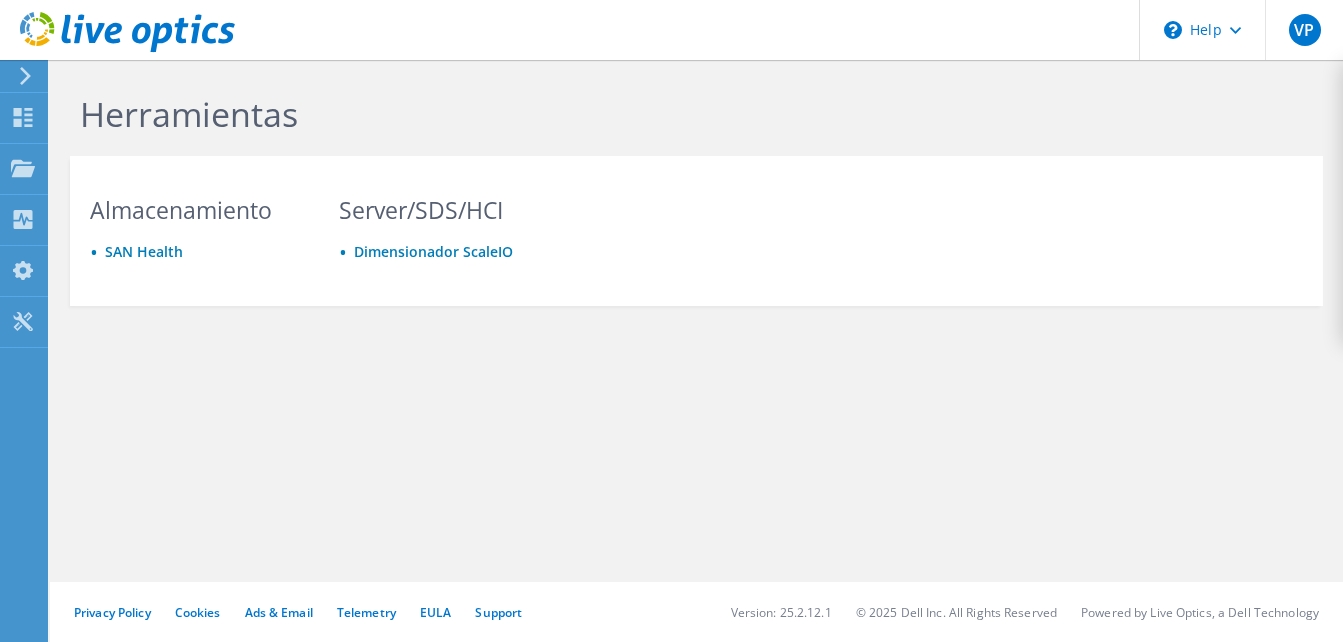scroll, scrollTop: 0, scrollLeft: 0, axis: both 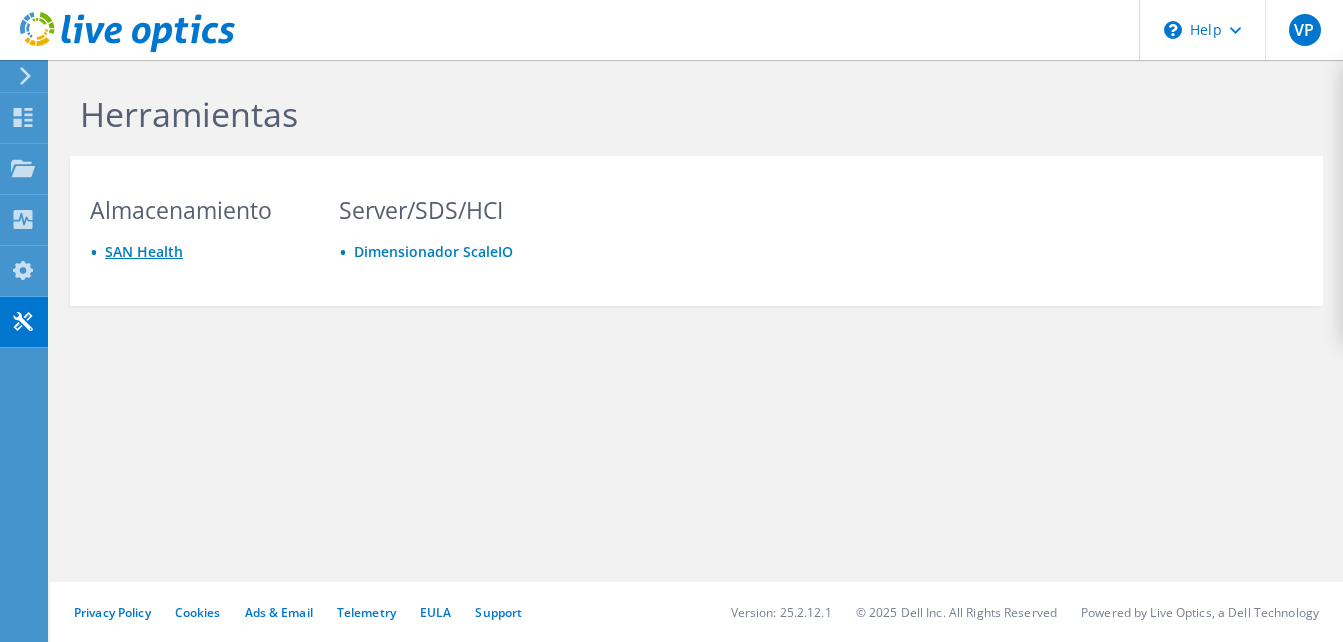 click on "SAN Health" at bounding box center [144, 251] 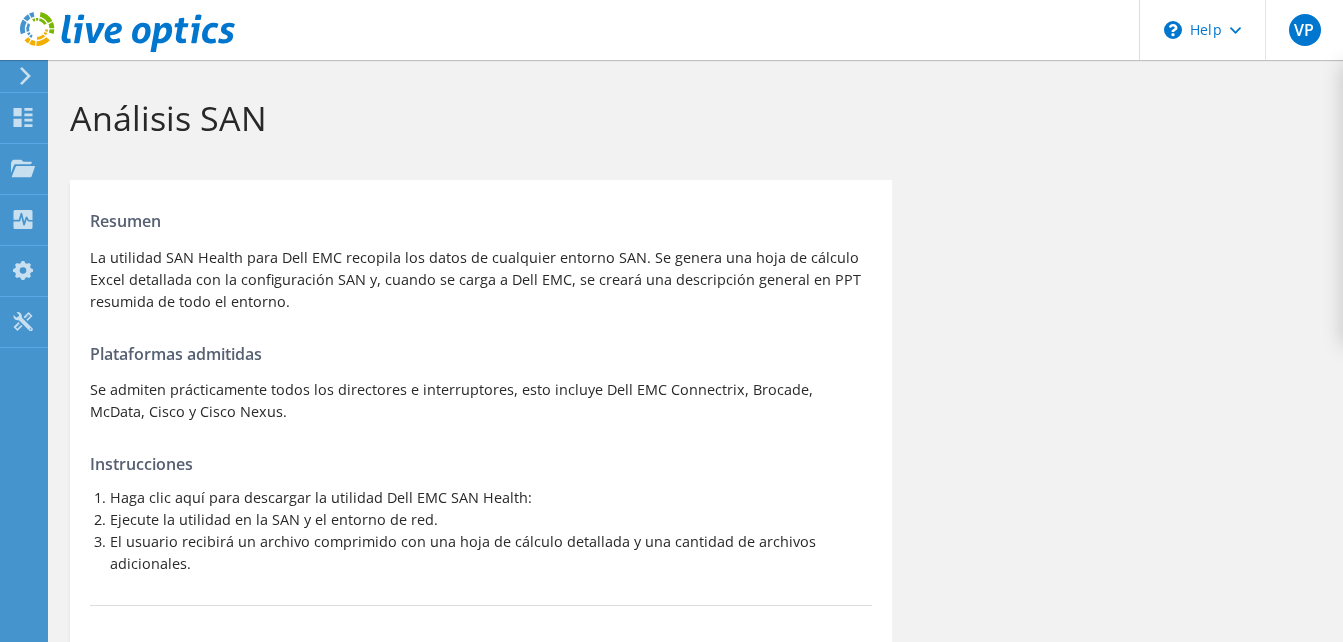 scroll, scrollTop: 0, scrollLeft: 0, axis: both 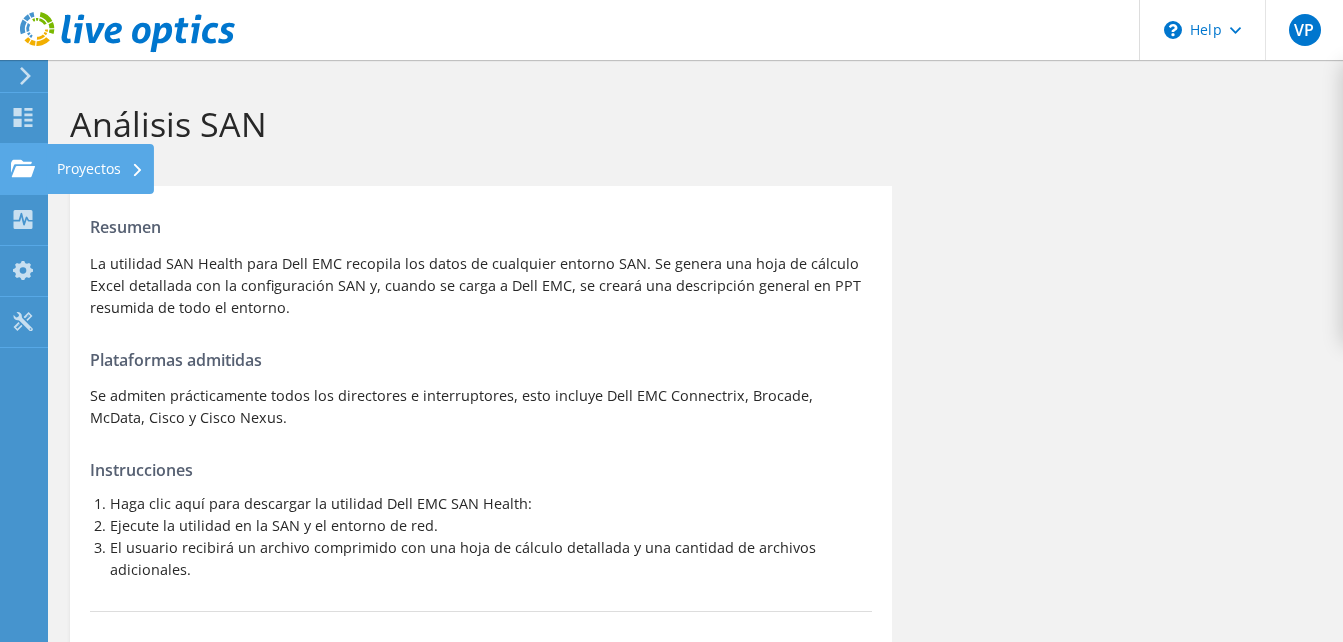 click 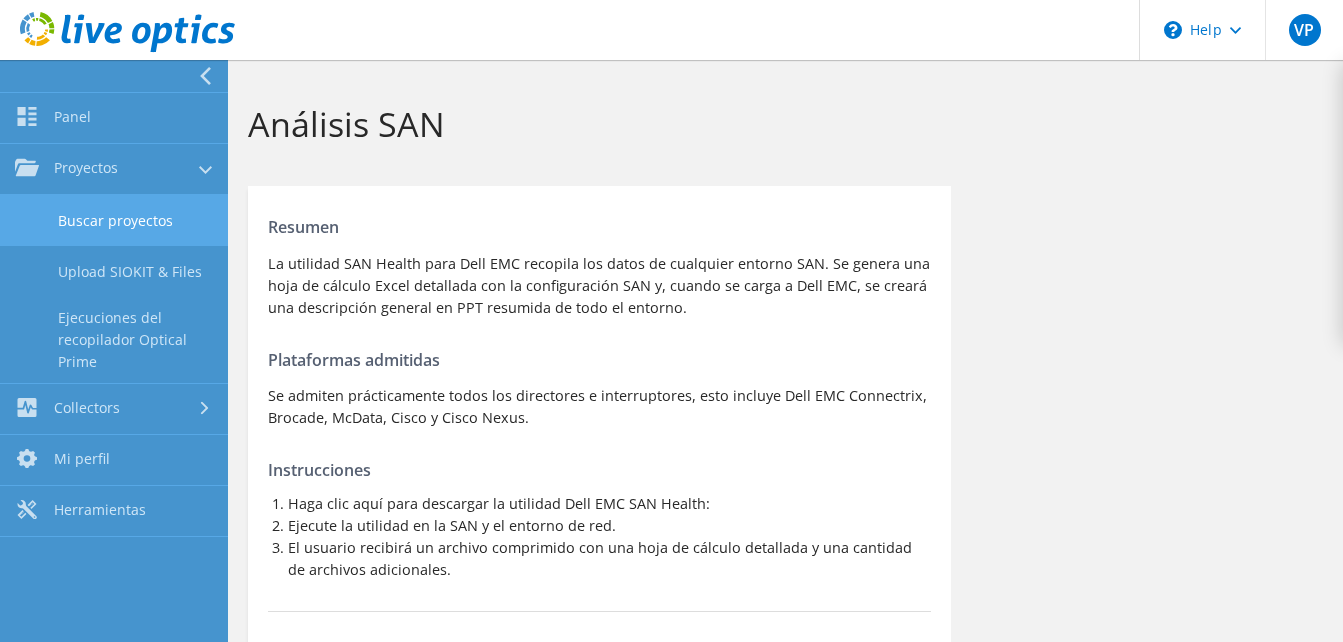 click on "Buscar proyectos" at bounding box center (114, 220) 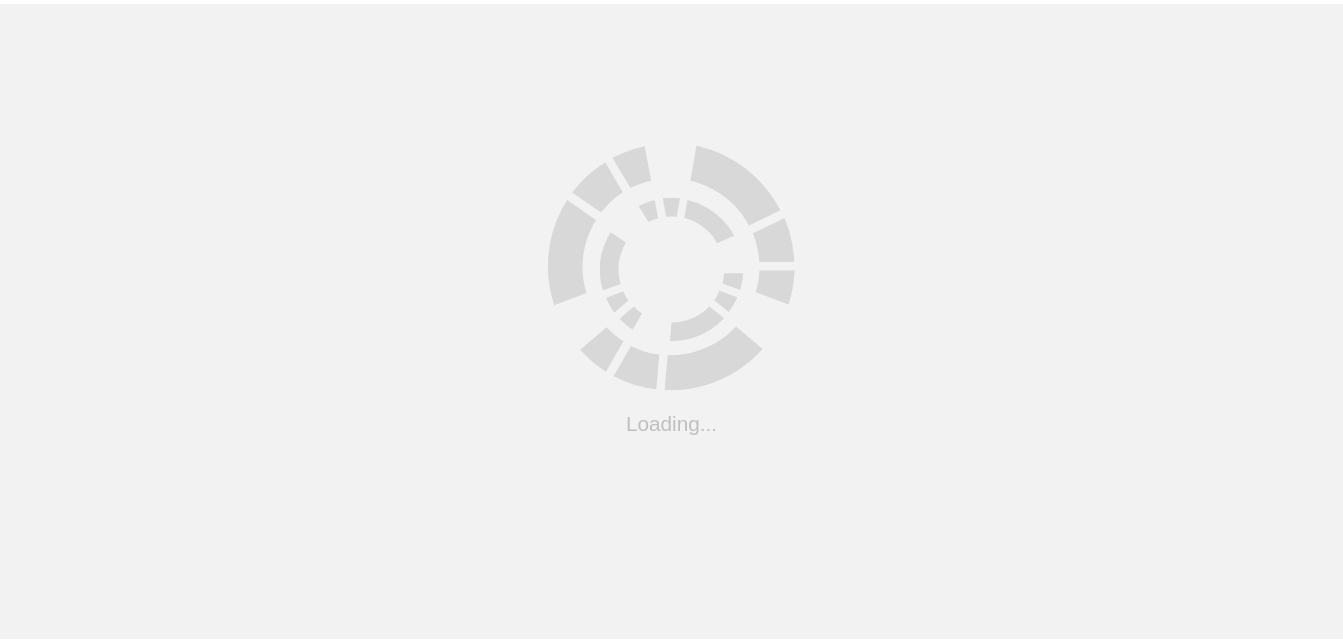 scroll, scrollTop: 0, scrollLeft: 0, axis: both 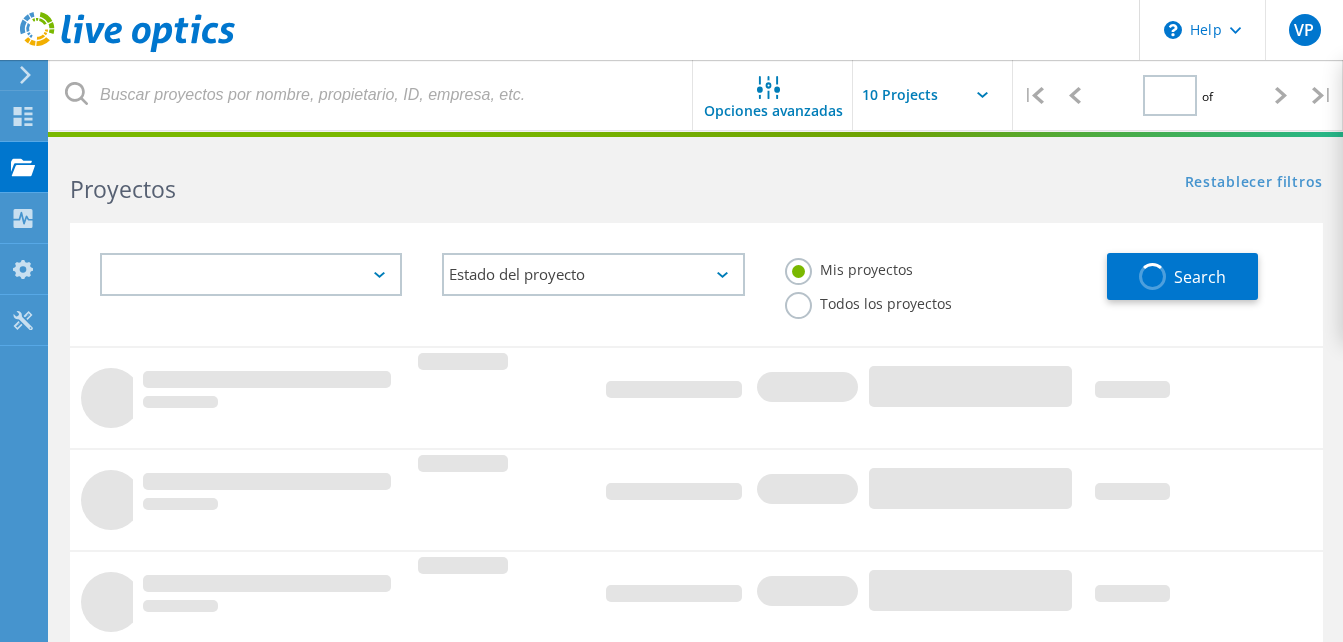 type on "1" 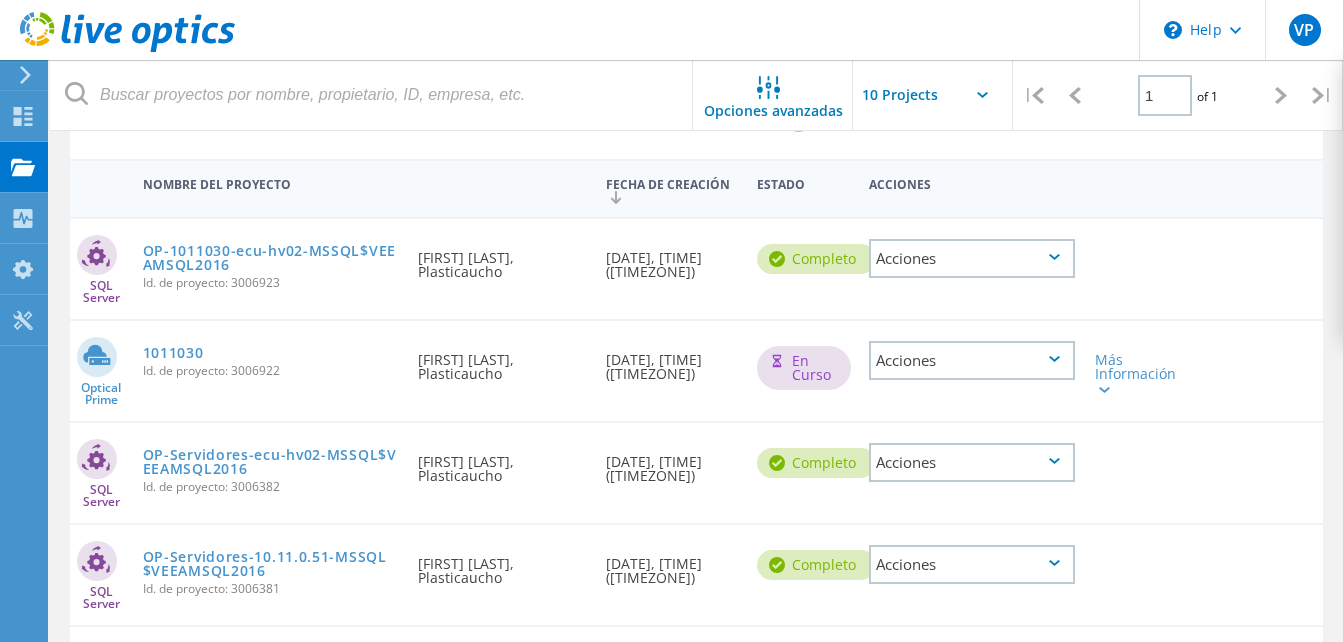 scroll, scrollTop: 200, scrollLeft: 0, axis: vertical 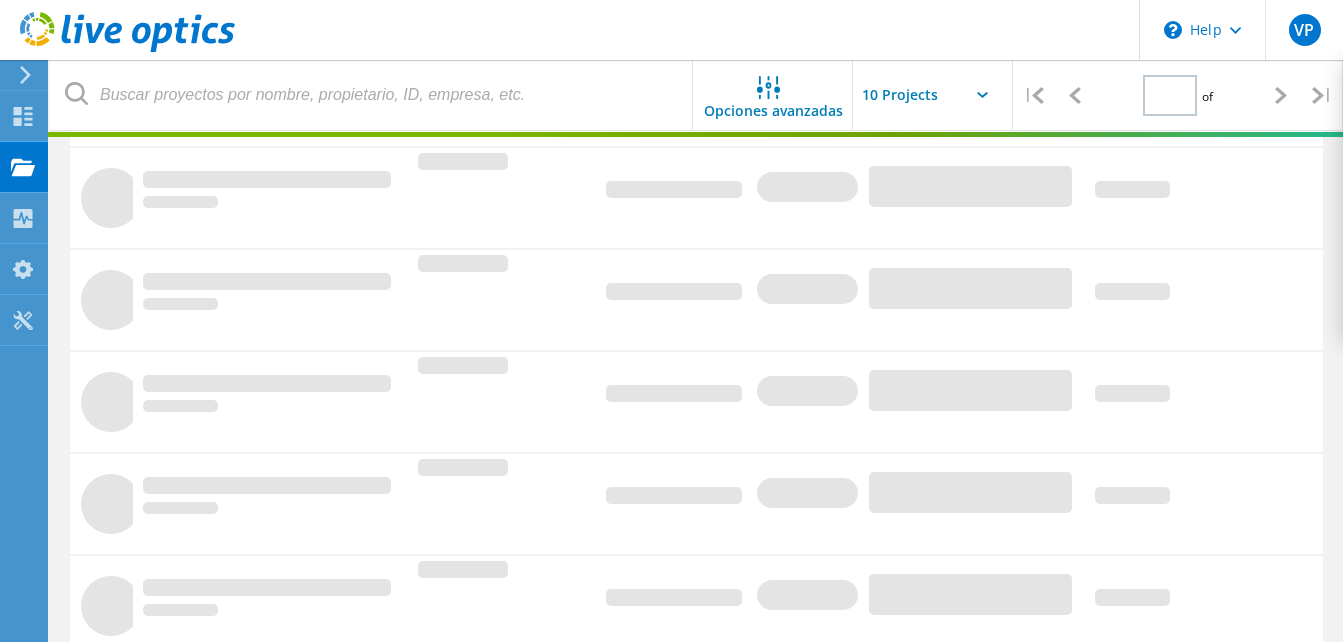 type on "1" 